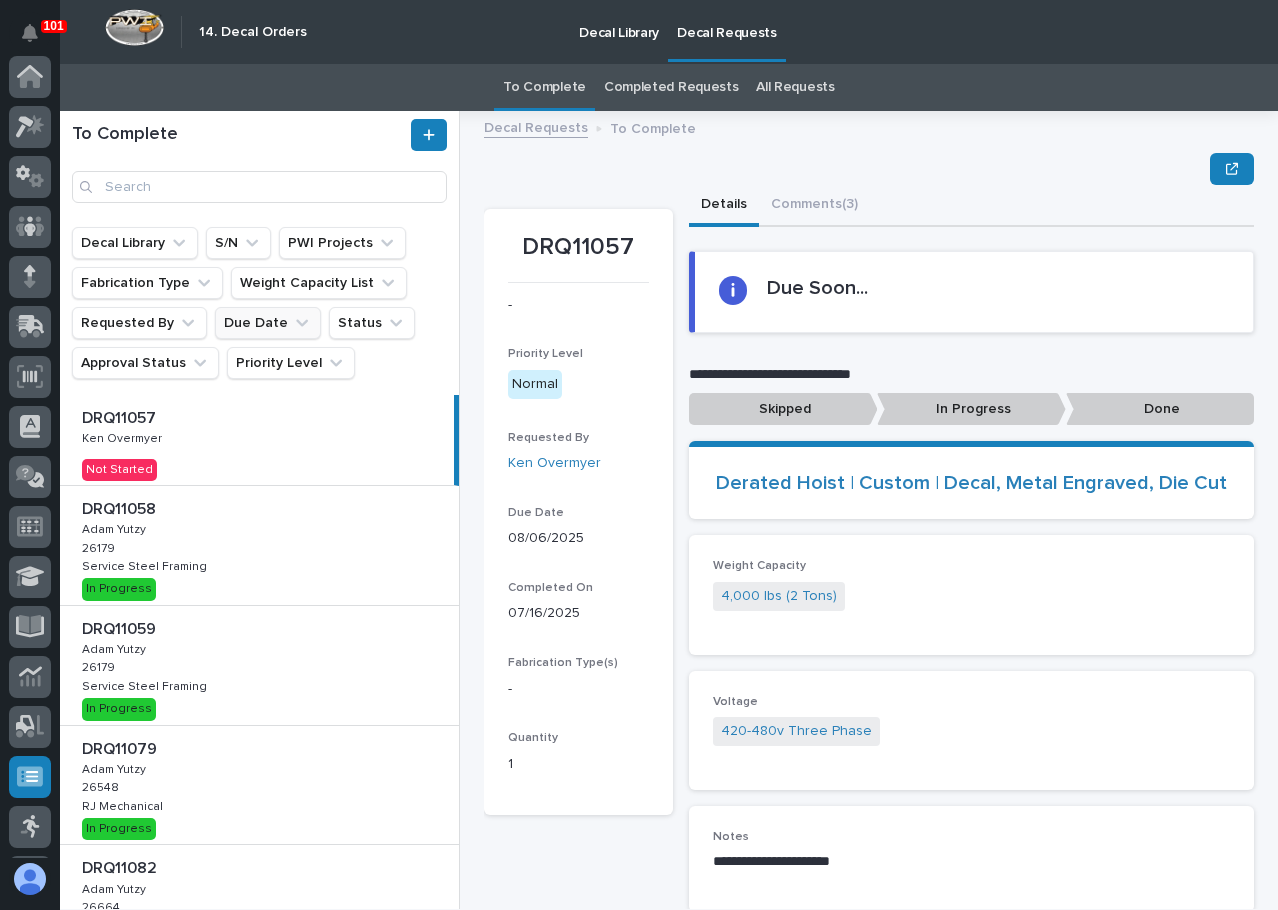 scroll, scrollTop: 0, scrollLeft: 0, axis: both 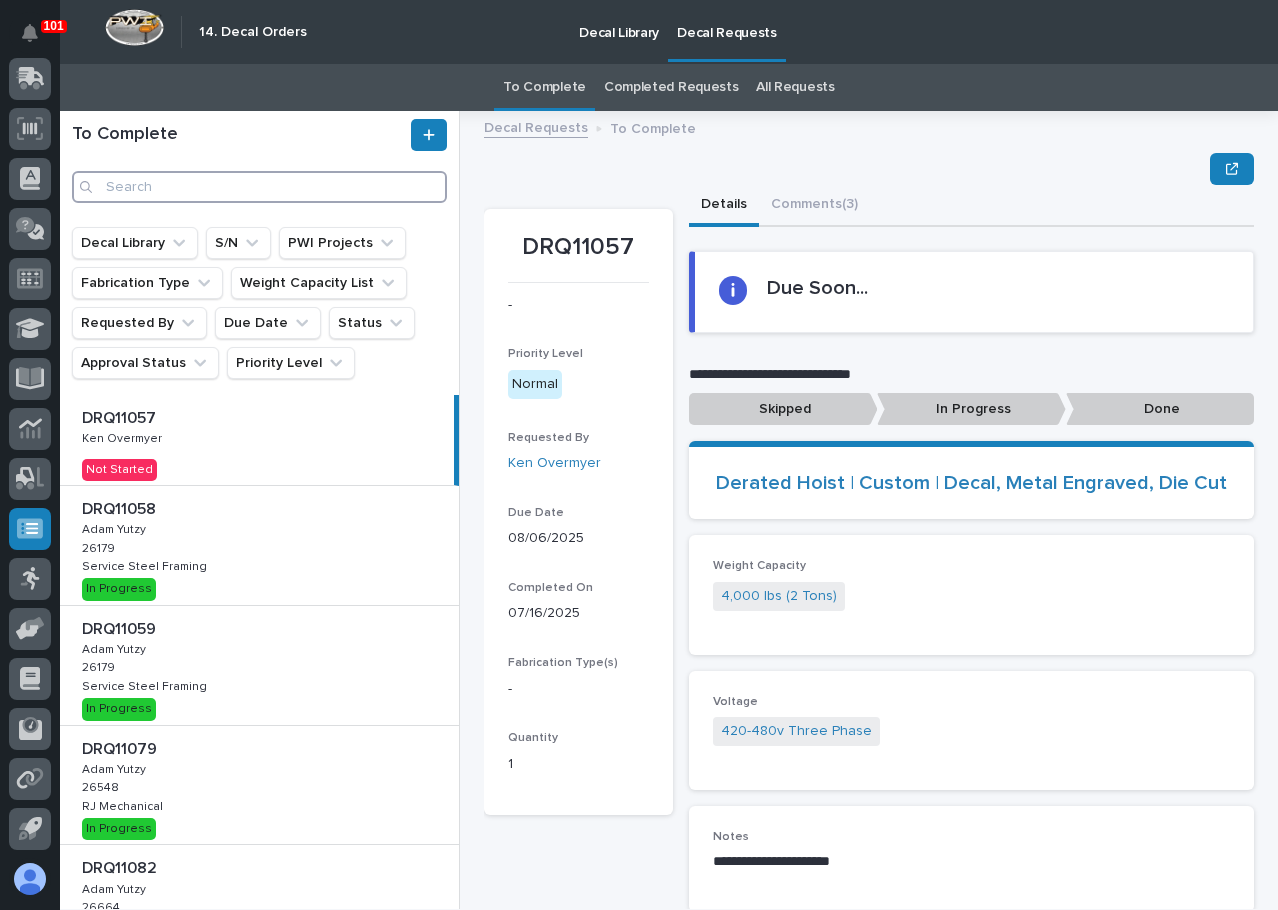click at bounding box center (259, 187) 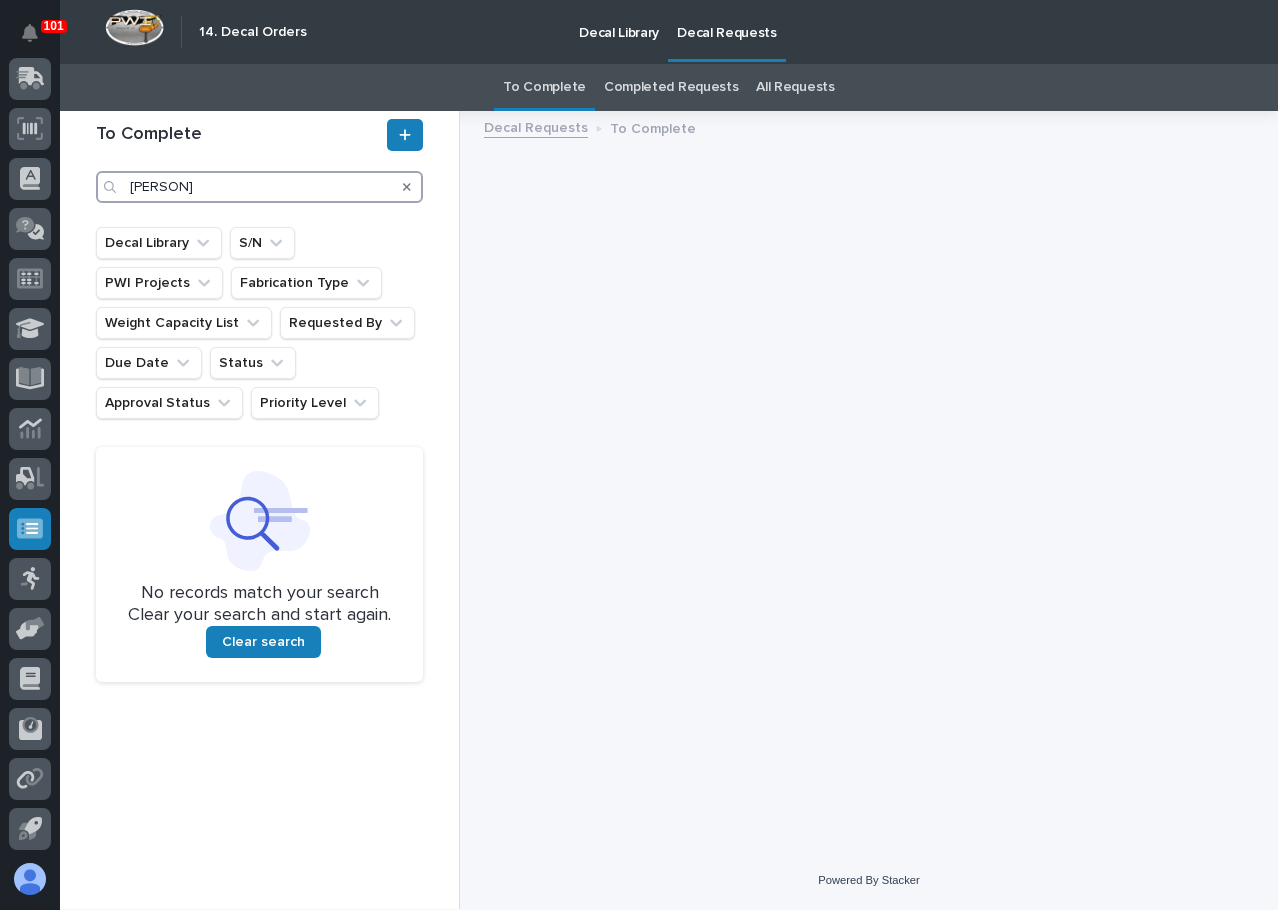 type on "may" 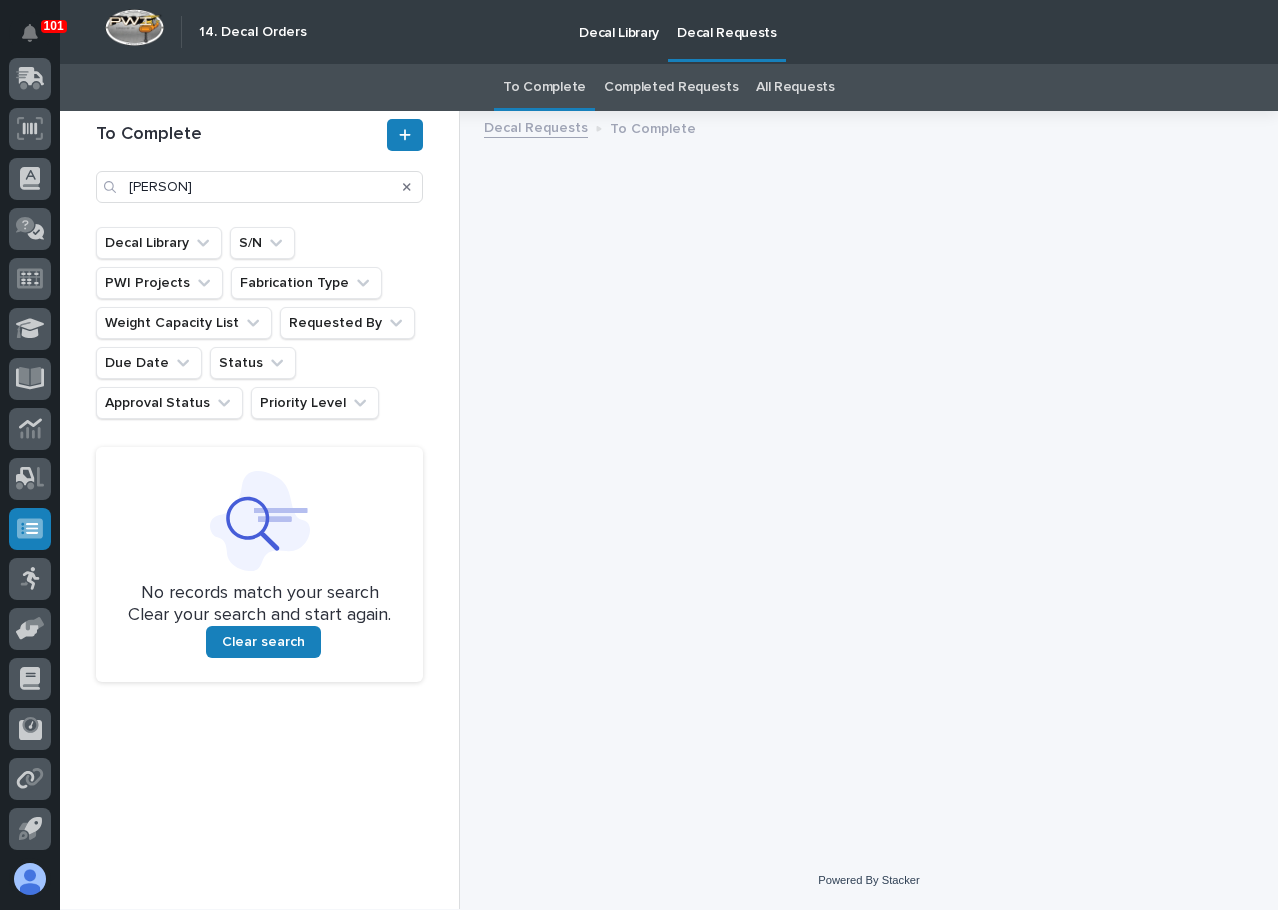 click 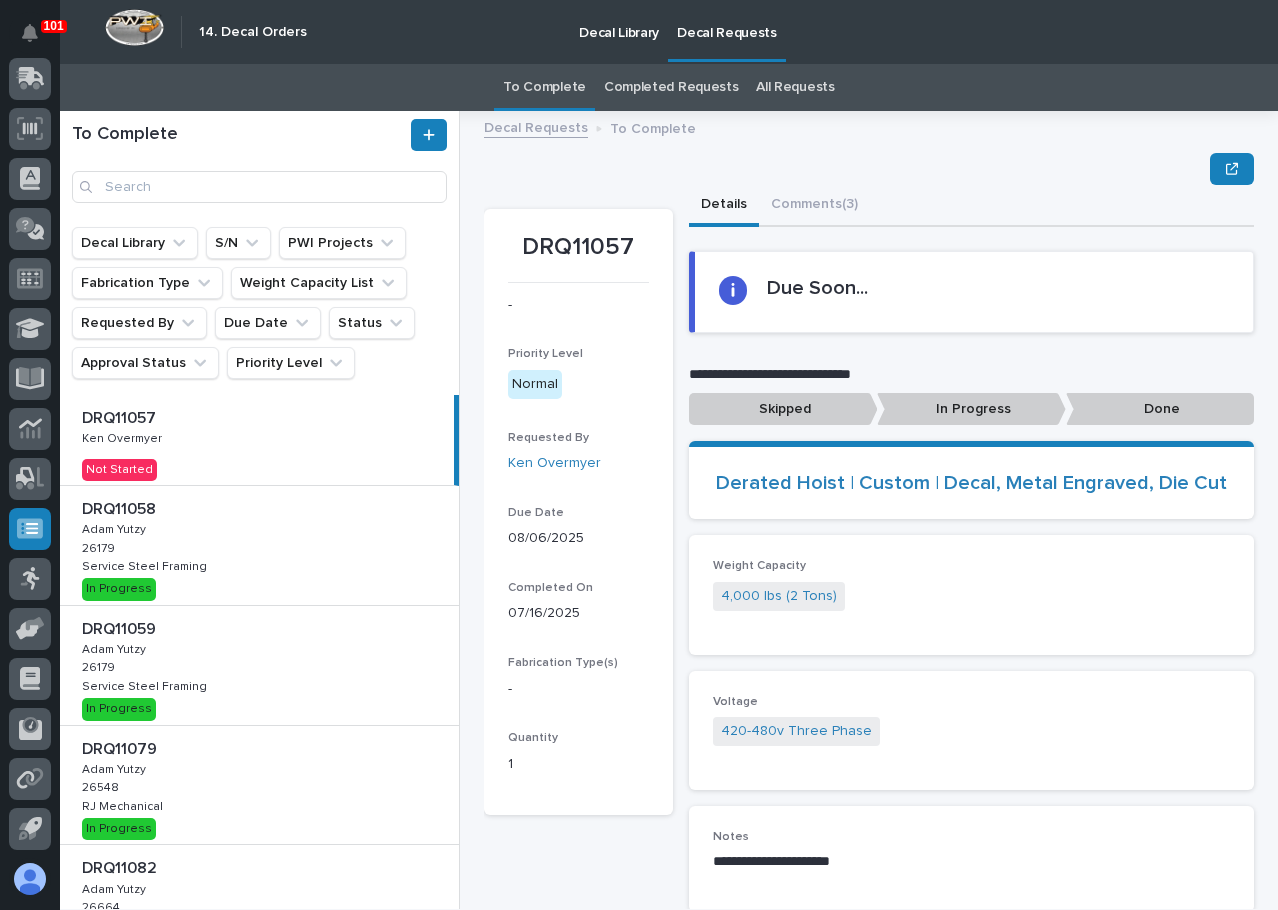 click on "All Requests" at bounding box center (795, 87) 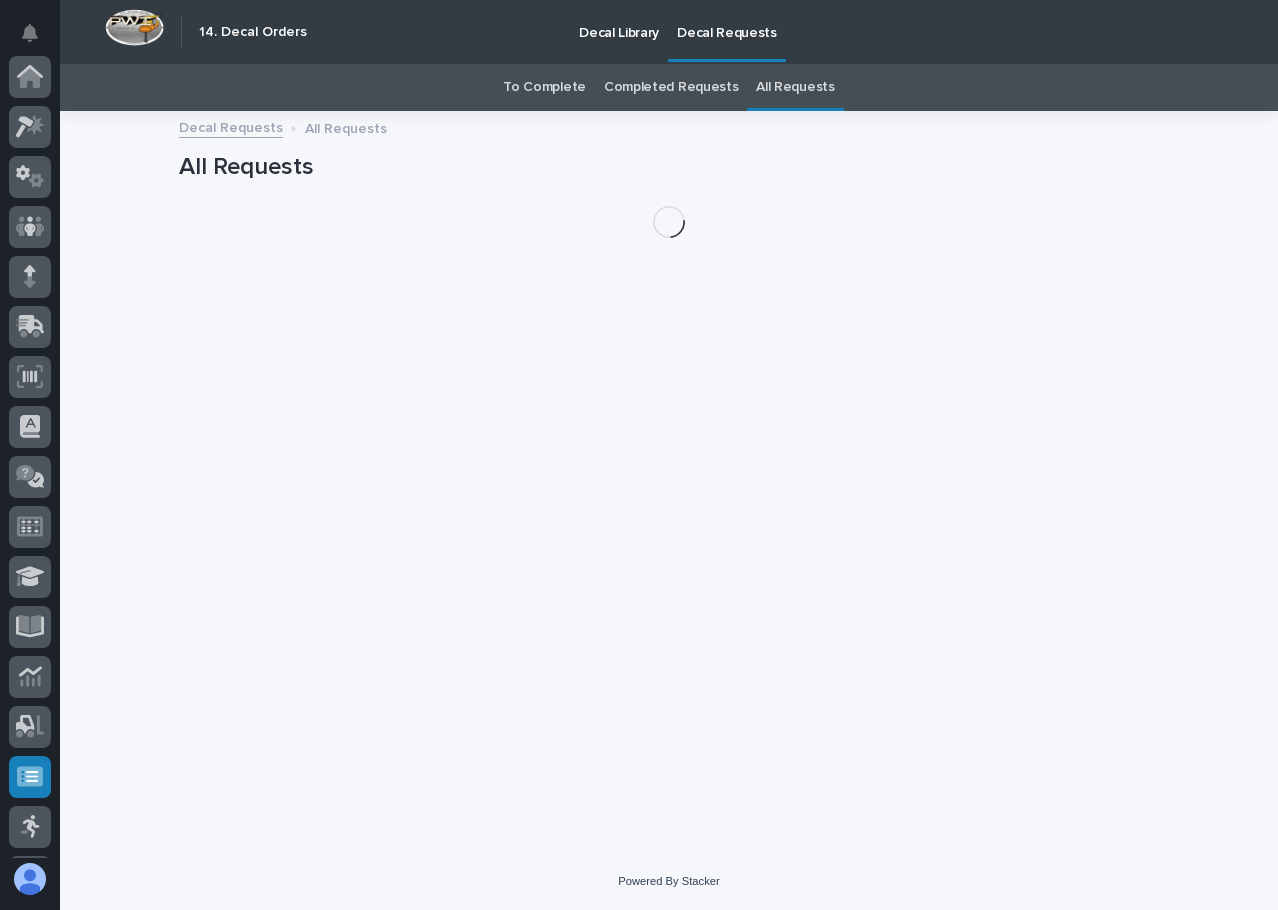scroll, scrollTop: 248, scrollLeft: 0, axis: vertical 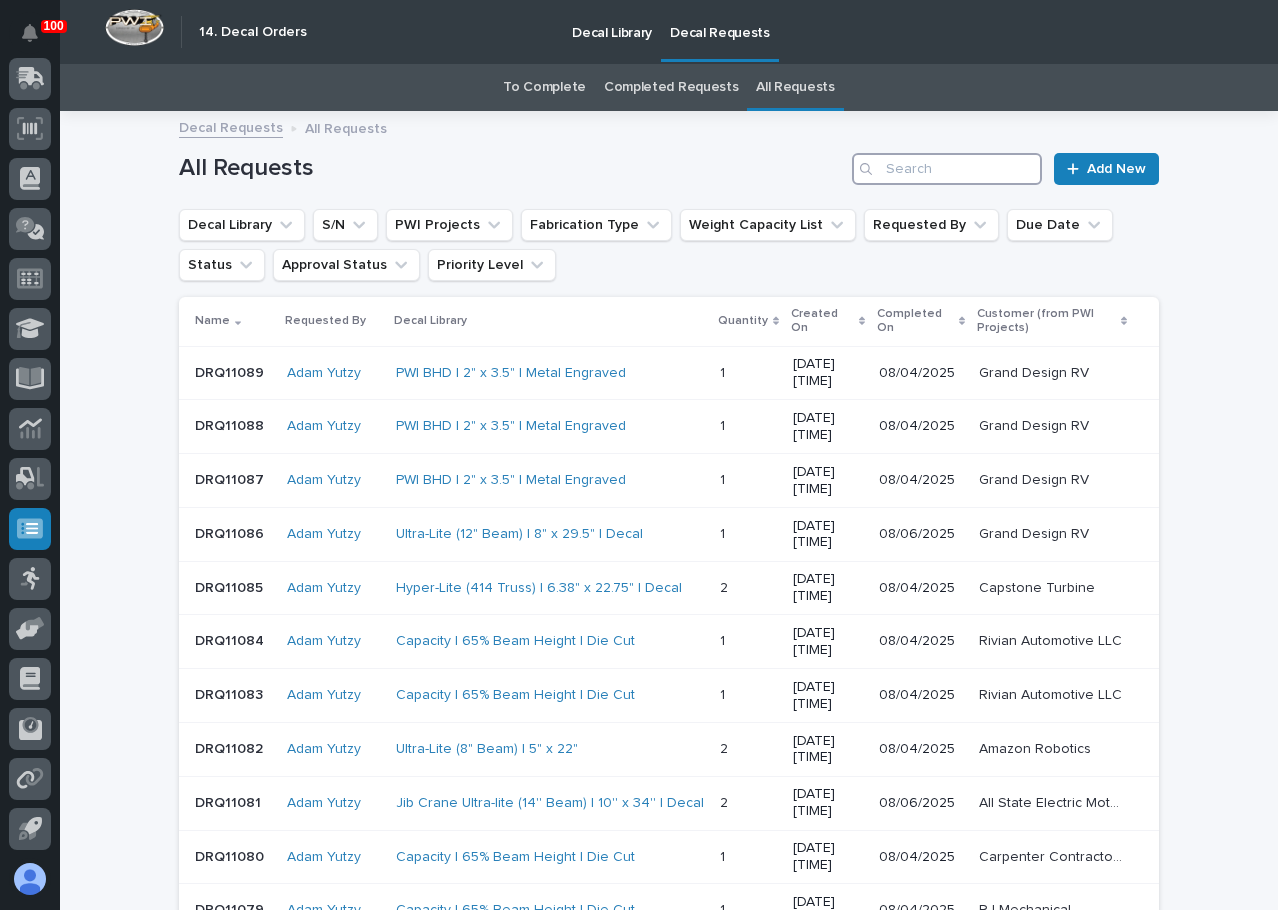 click at bounding box center (947, 169) 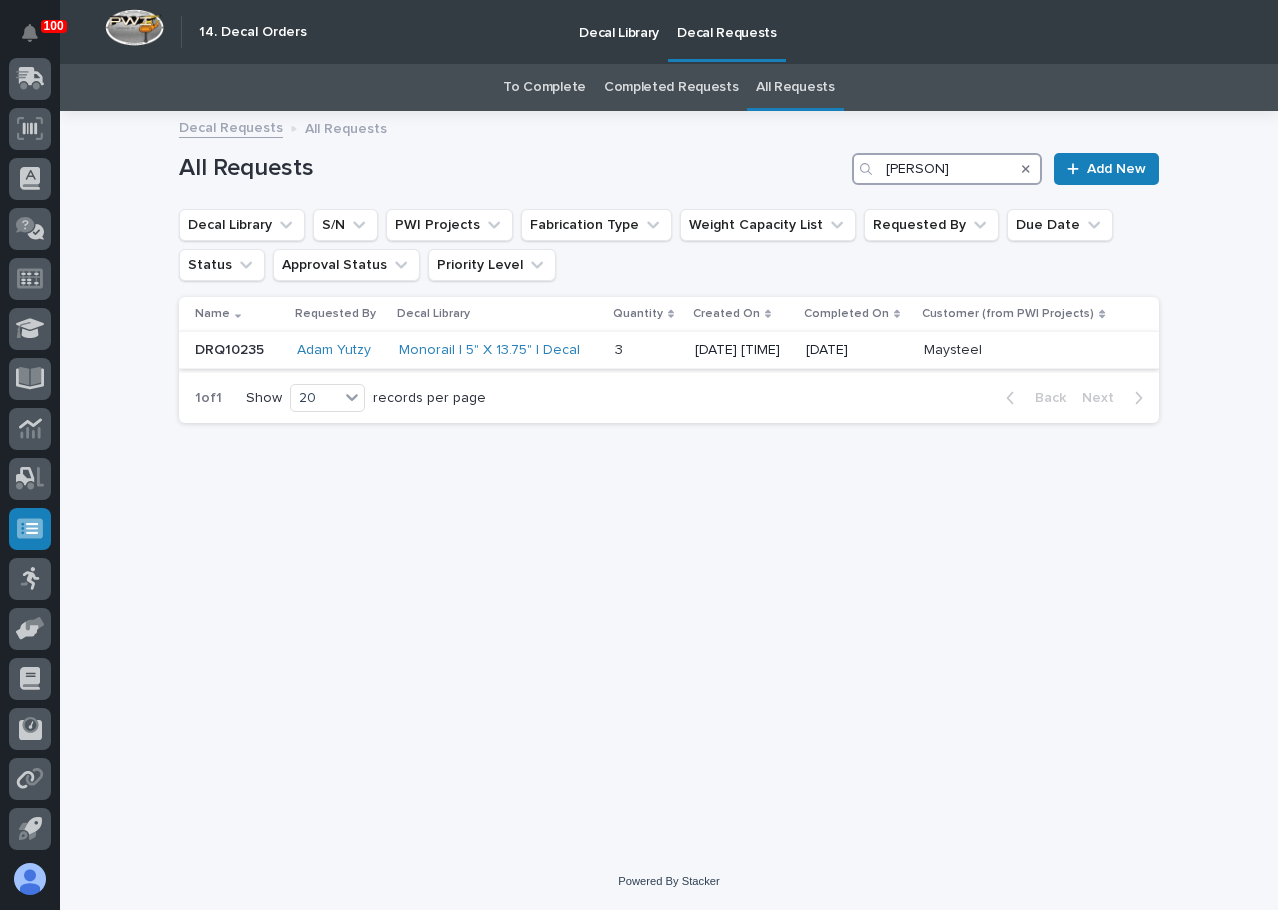 type on "maysteel" 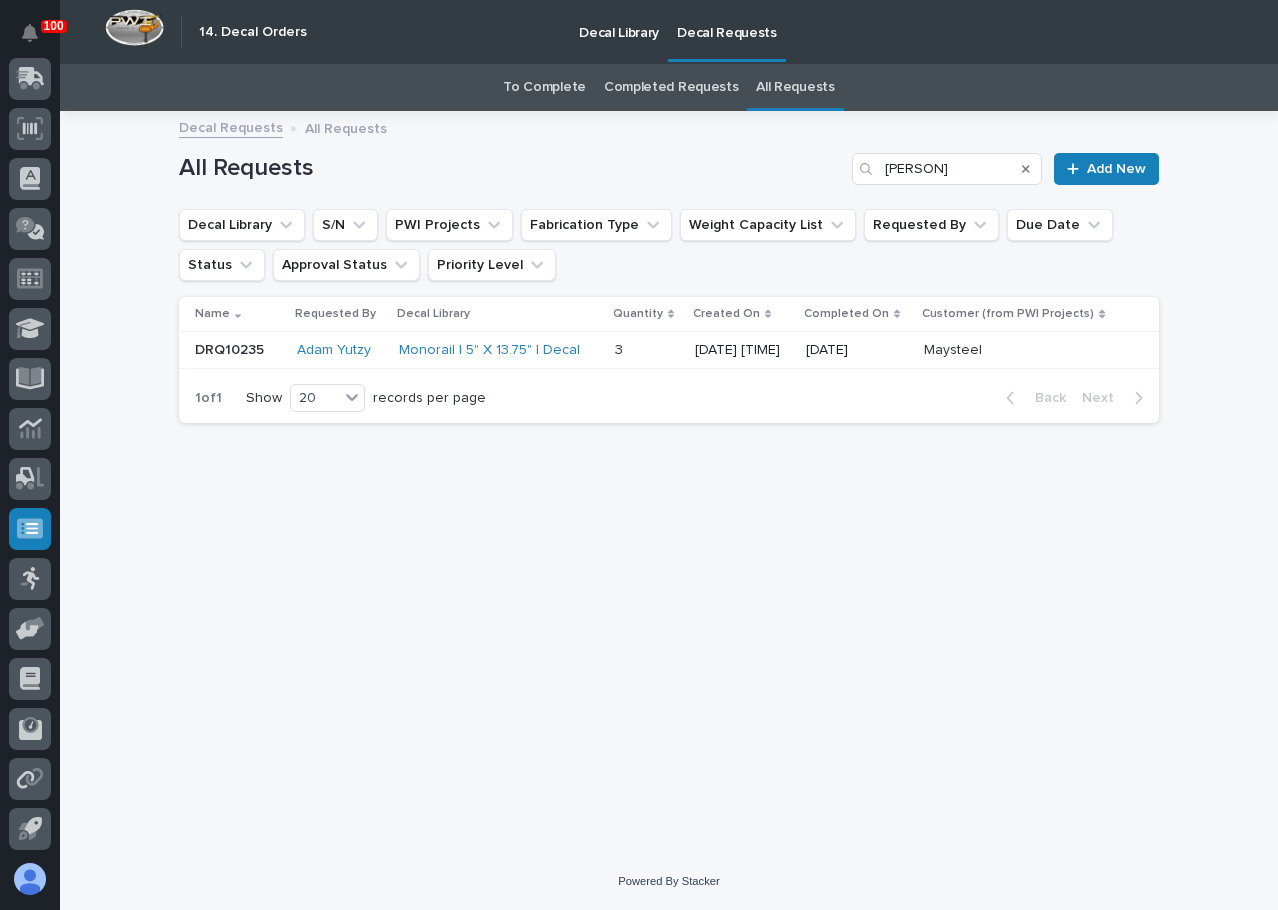 click on "Maysteel" at bounding box center [955, 348] 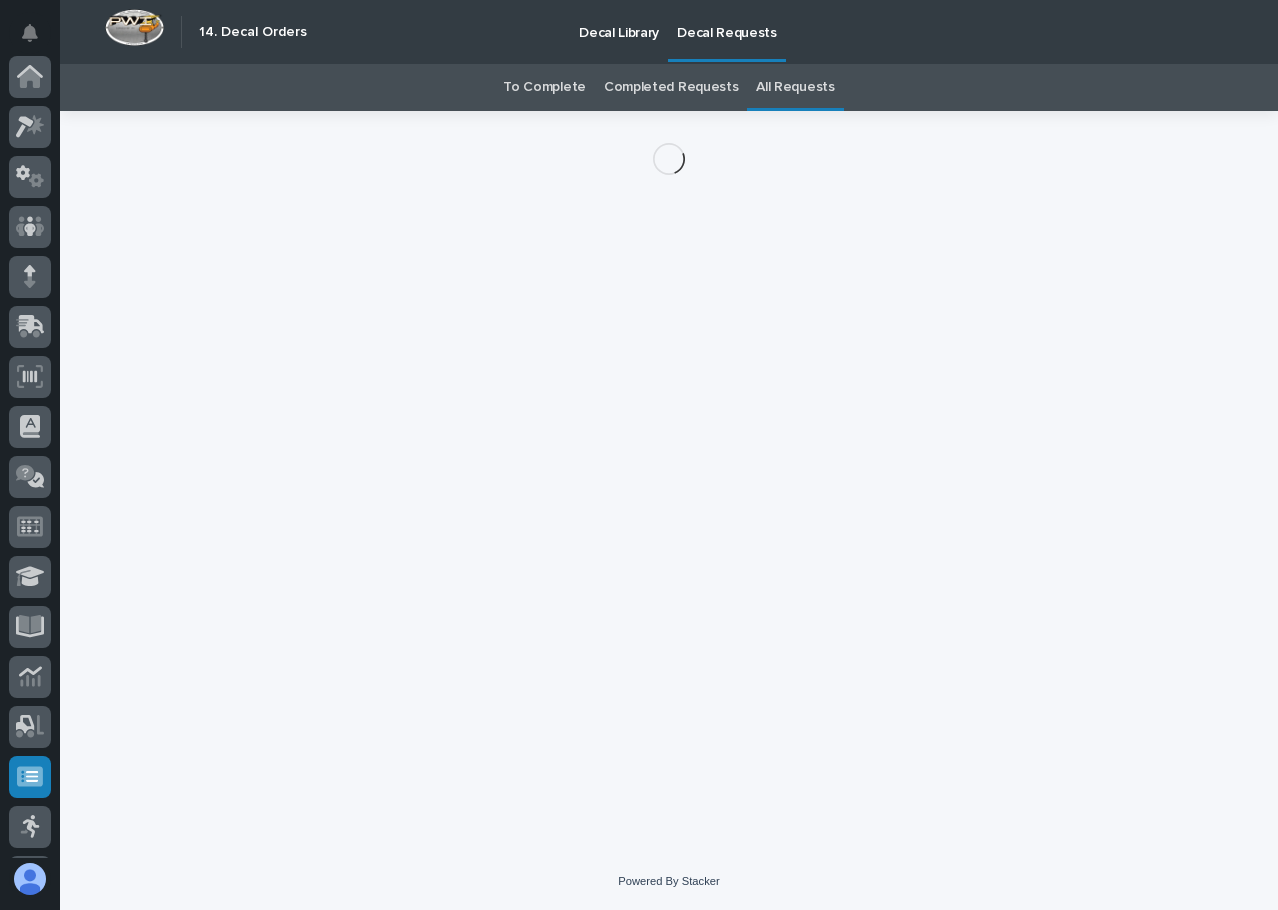 scroll, scrollTop: 248, scrollLeft: 0, axis: vertical 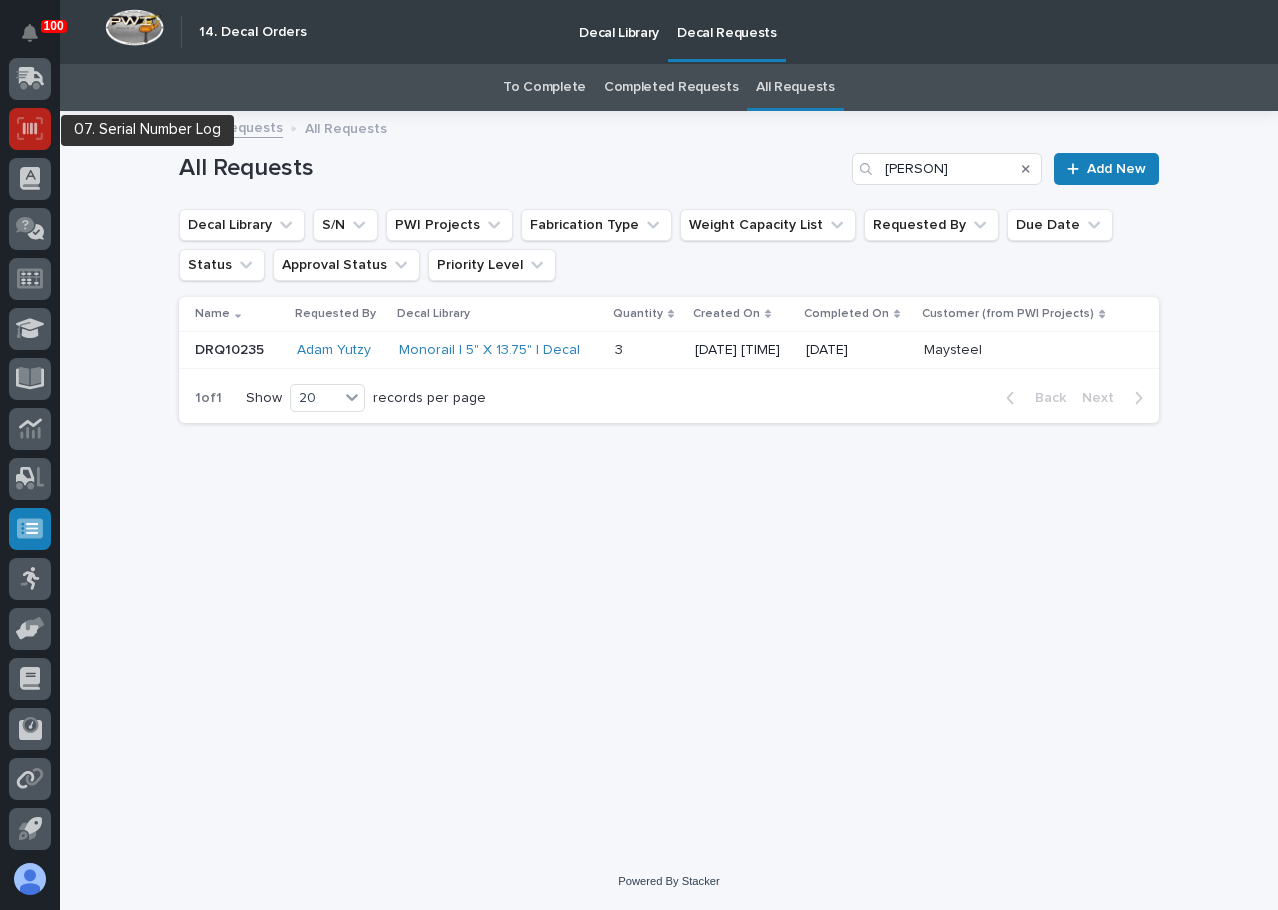 click 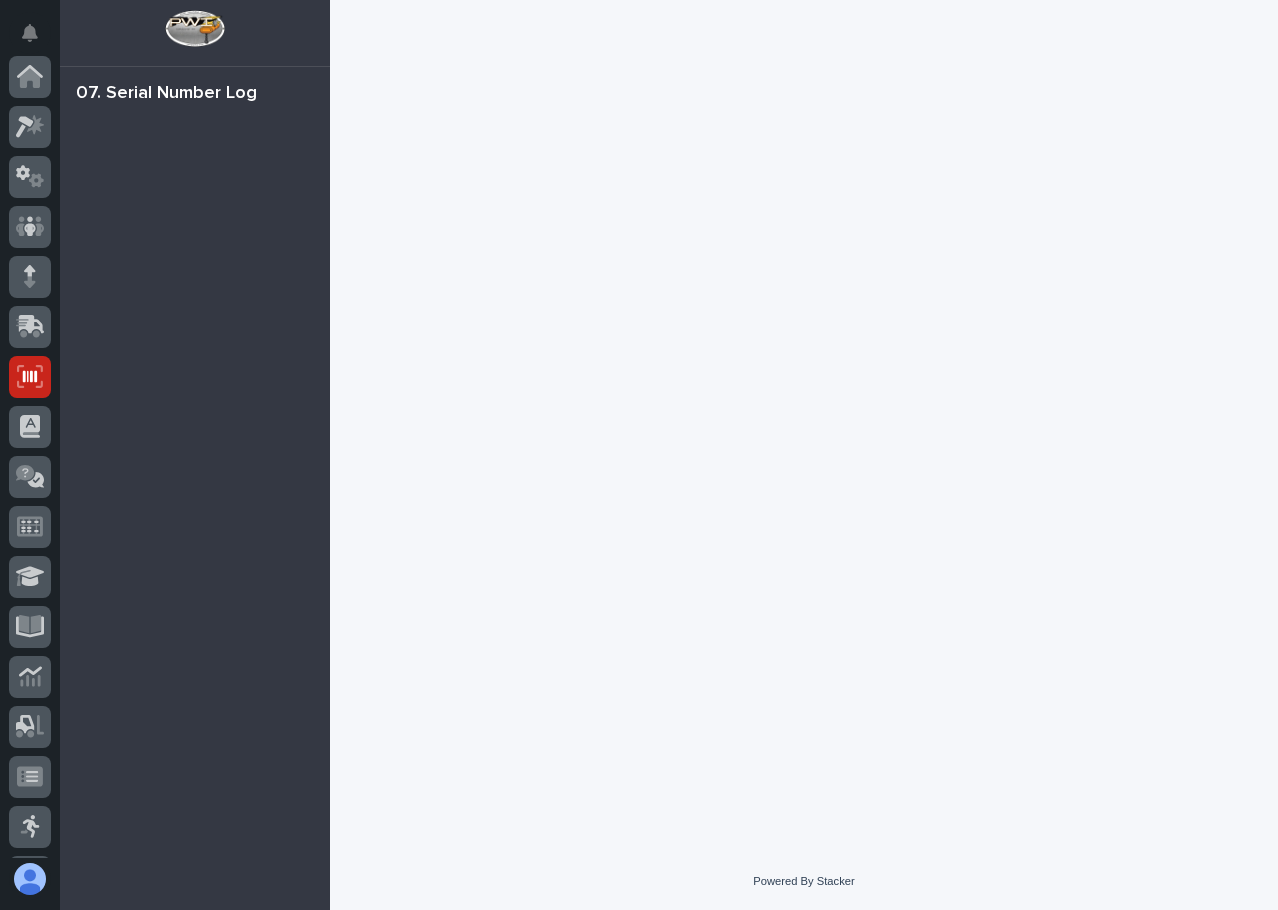 scroll, scrollTop: 248, scrollLeft: 0, axis: vertical 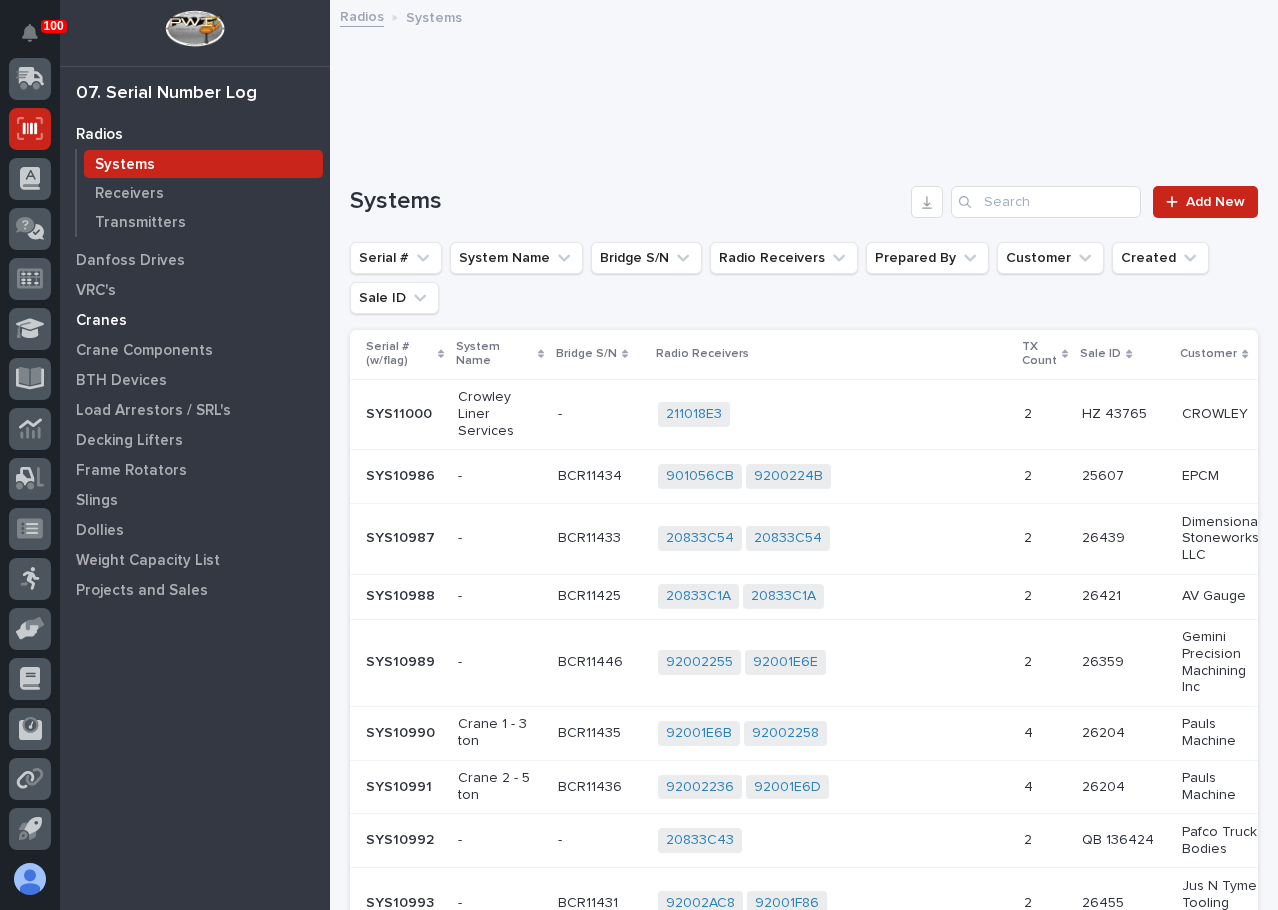 click on "Cranes" at bounding box center (101, 321) 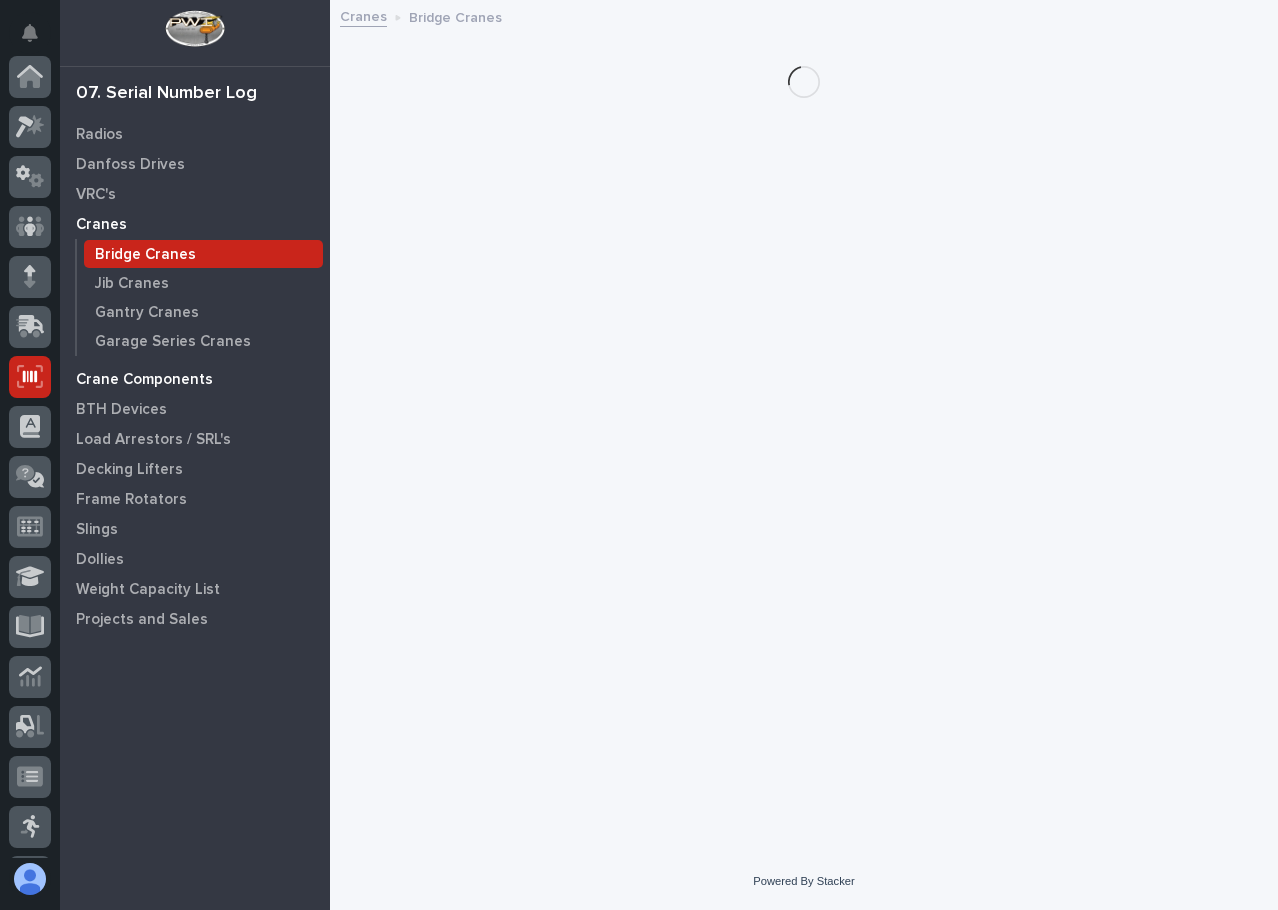 scroll, scrollTop: 248, scrollLeft: 0, axis: vertical 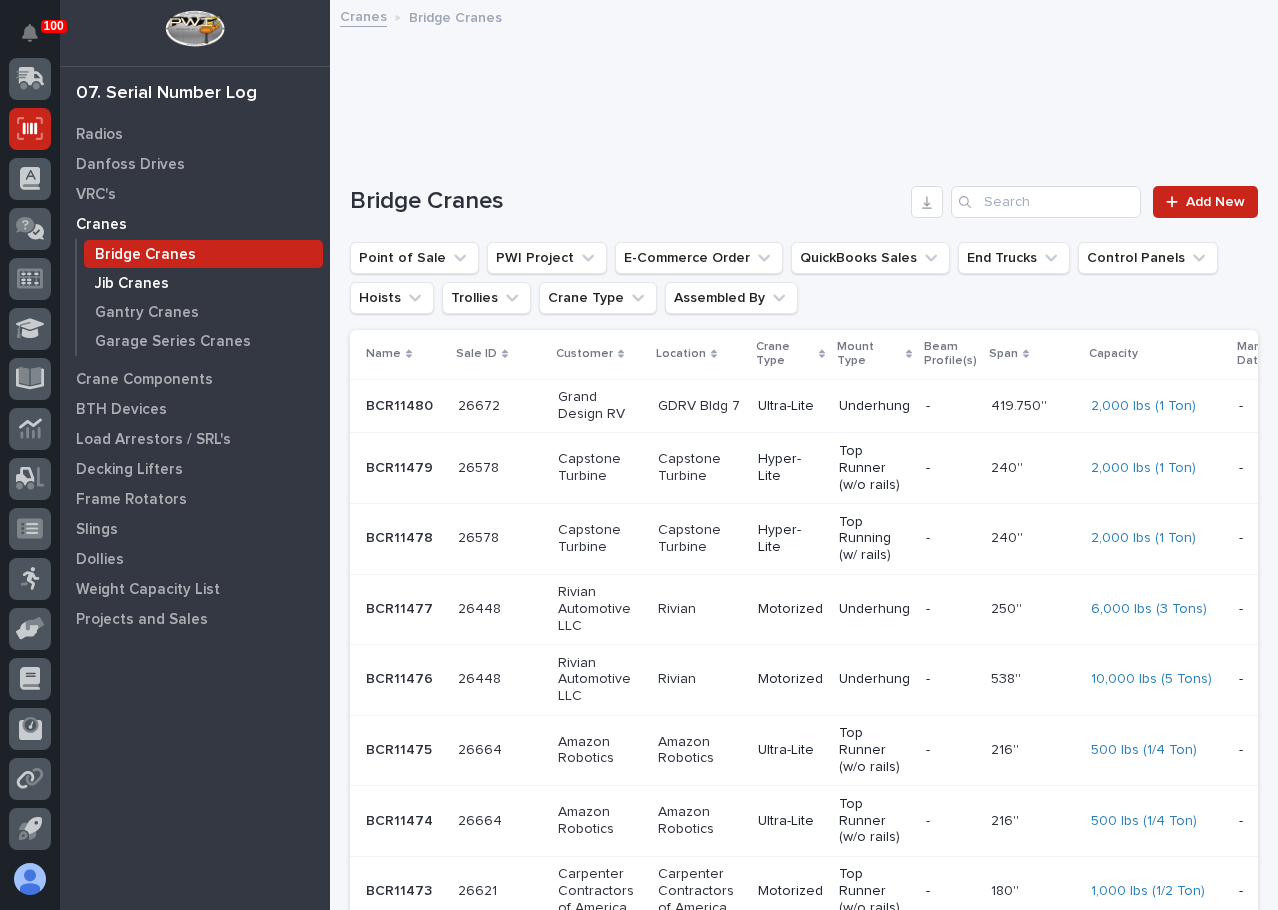 click on "Jib Cranes" at bounding box center [132, 284] 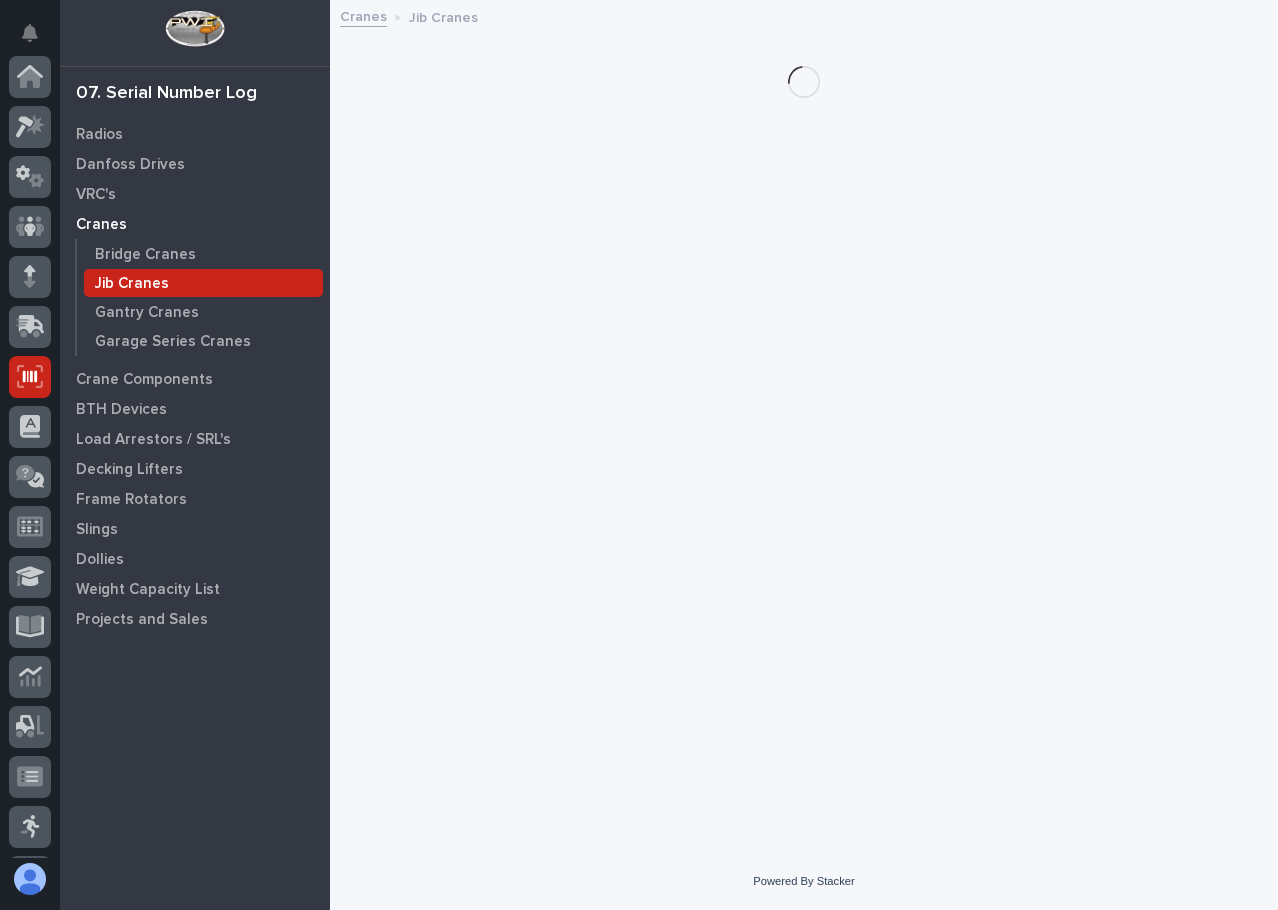 scroll, scrollTop: 248, scrollLeft: 0, axis: vertical 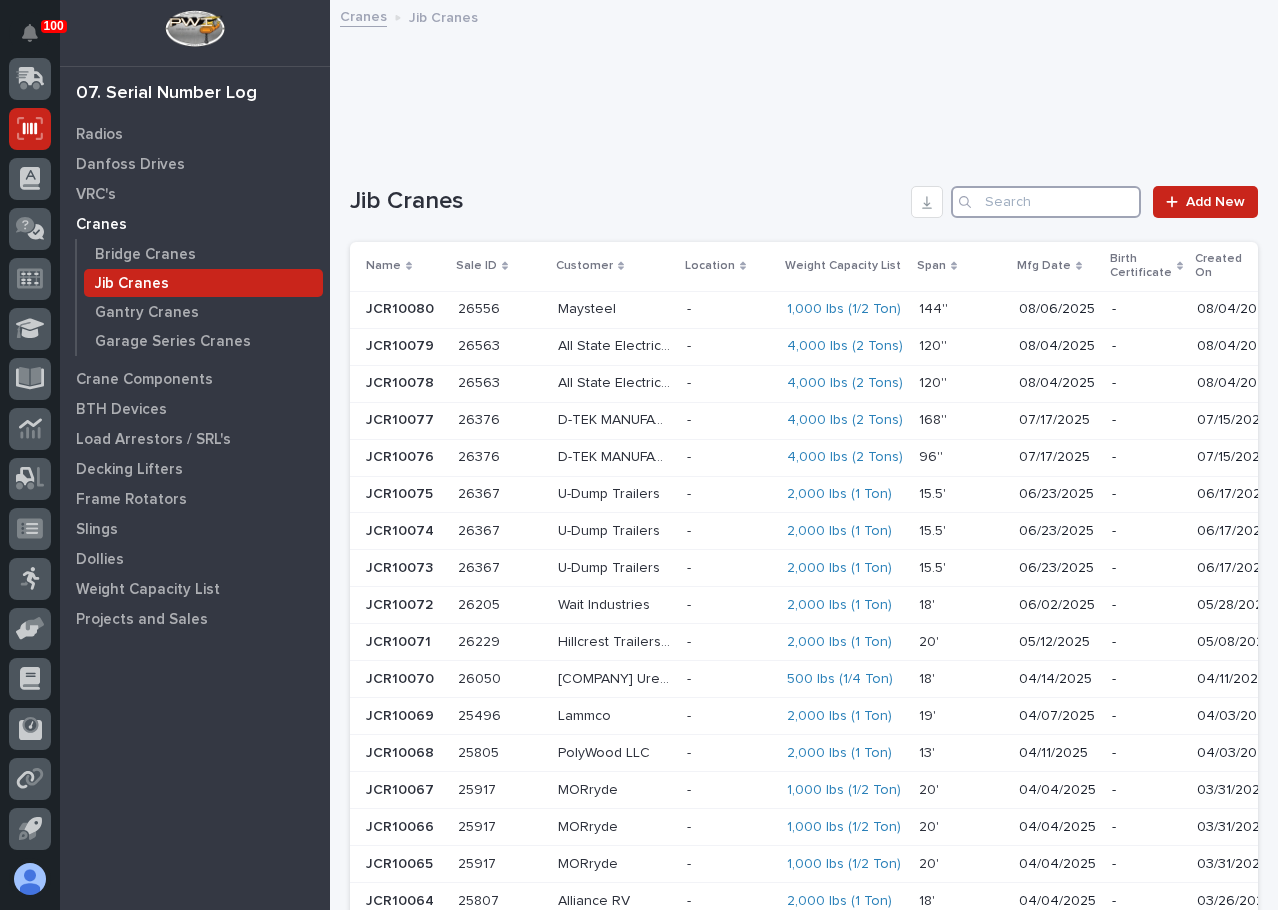 click at bounding box center [1046, 202] 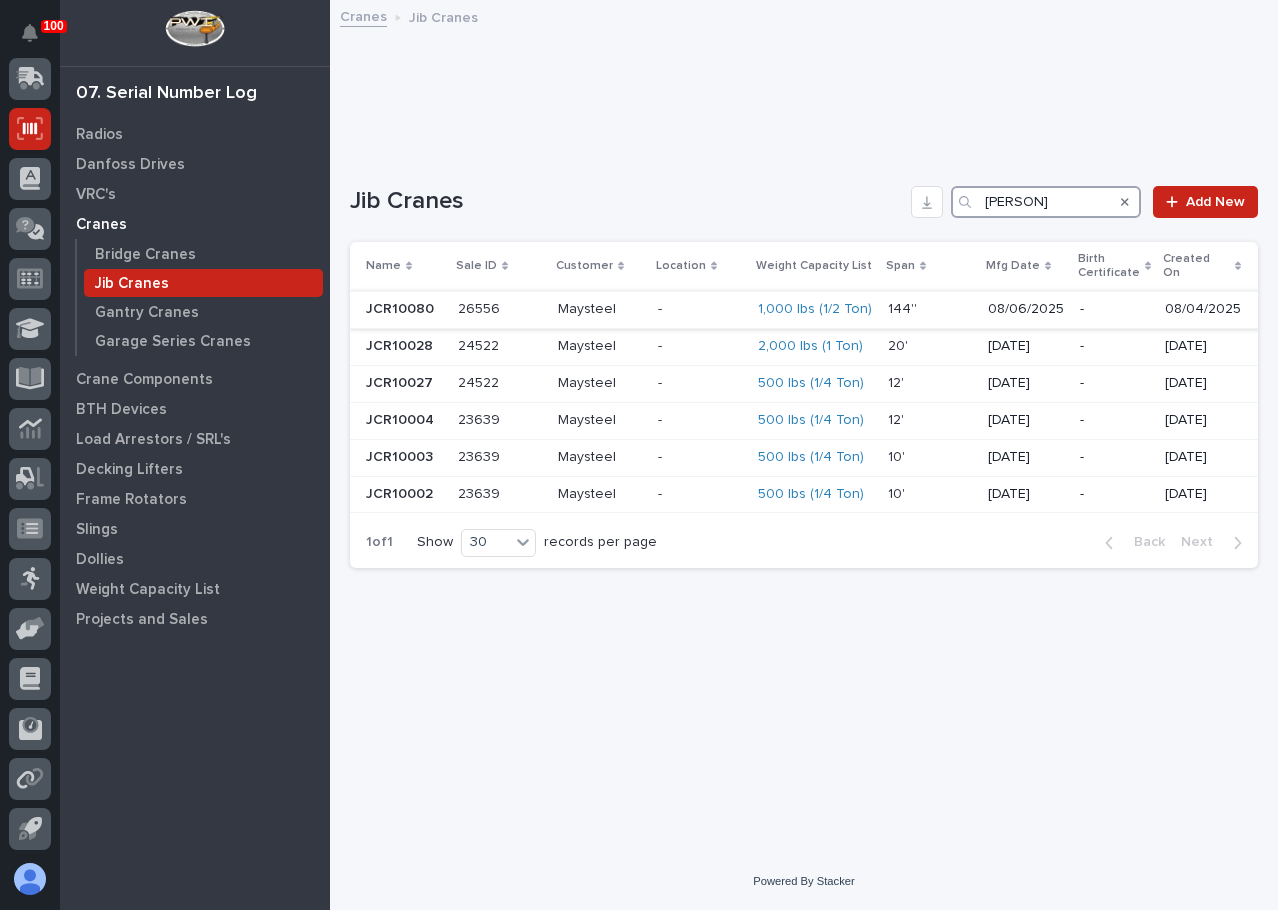 type on "maystee" 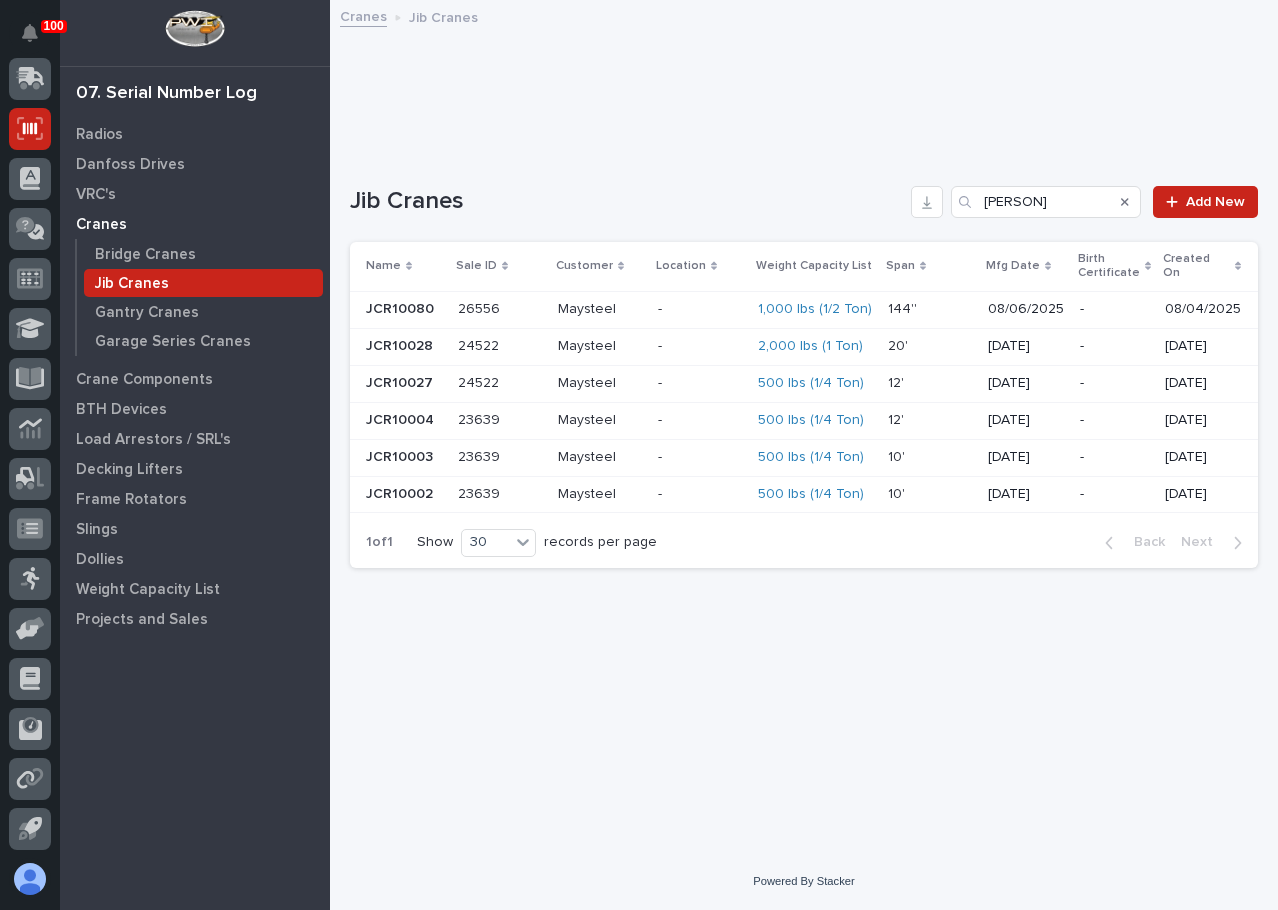 click at bounding box center (500, 309) 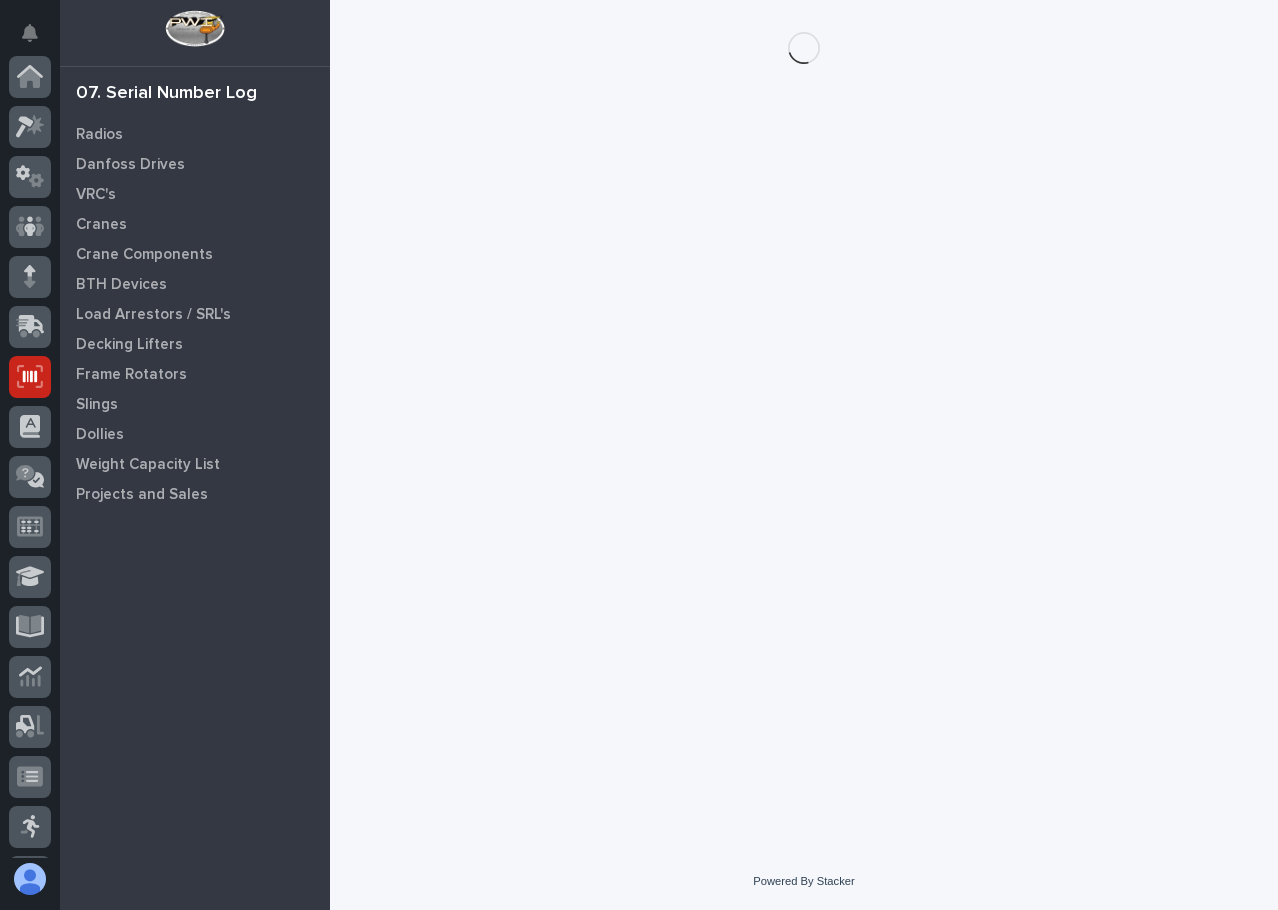 scroll, scrollTop: 248, scrollLeft: 0, axis: vertical 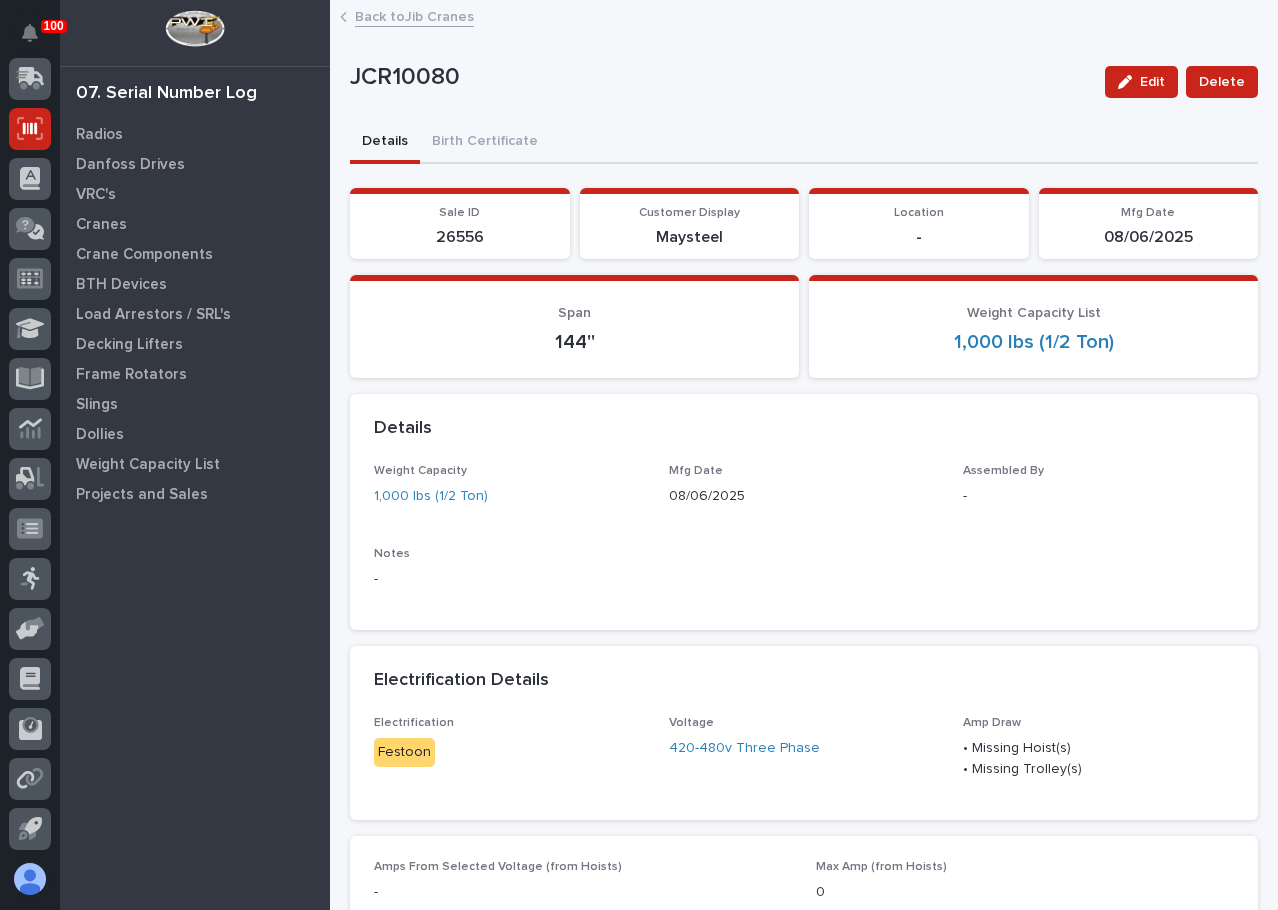 click on "Back to  Jib Cranes" at bounding box center (414, 15) 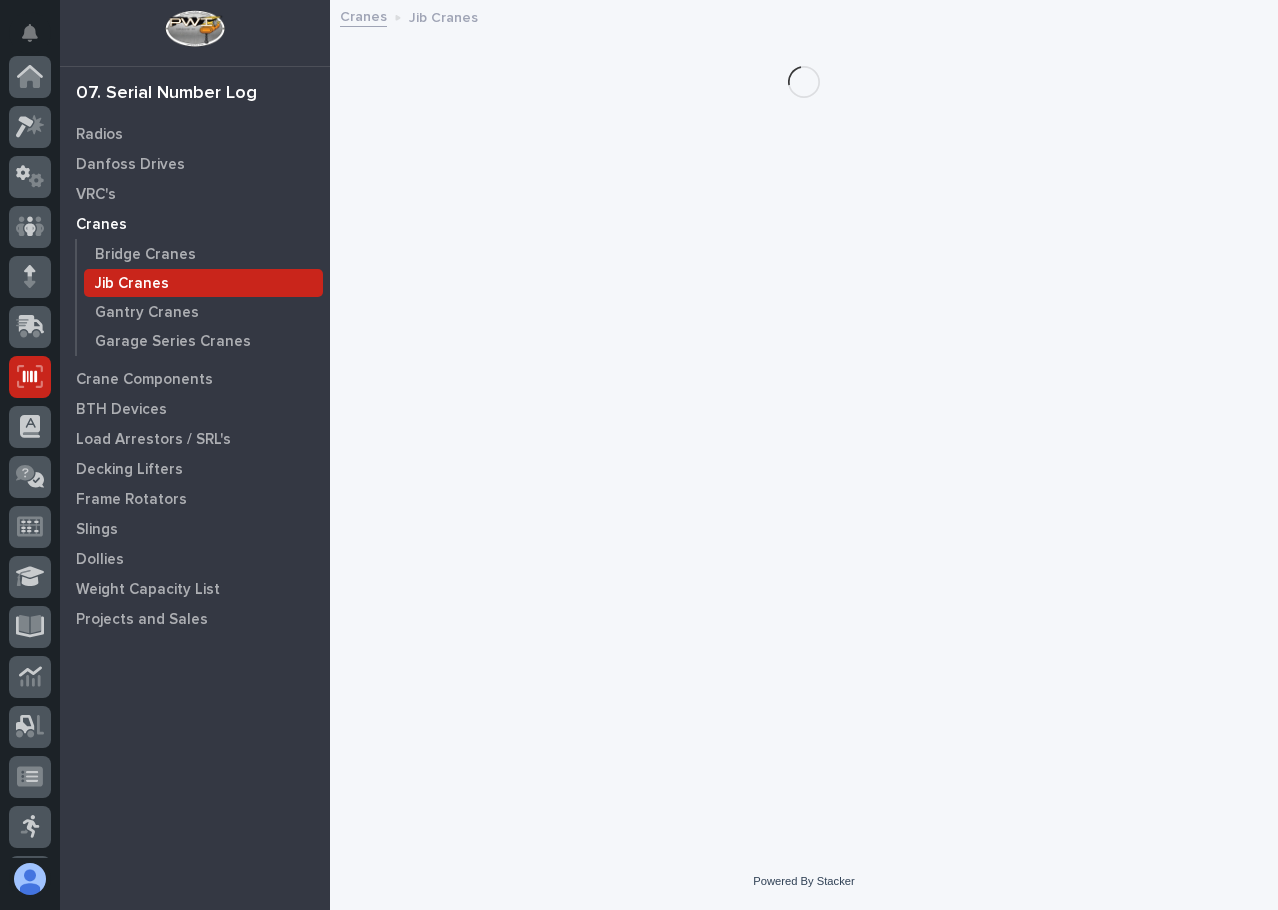 scroll, scrollTop: 248, scrollLeft: 0, axis: vertical 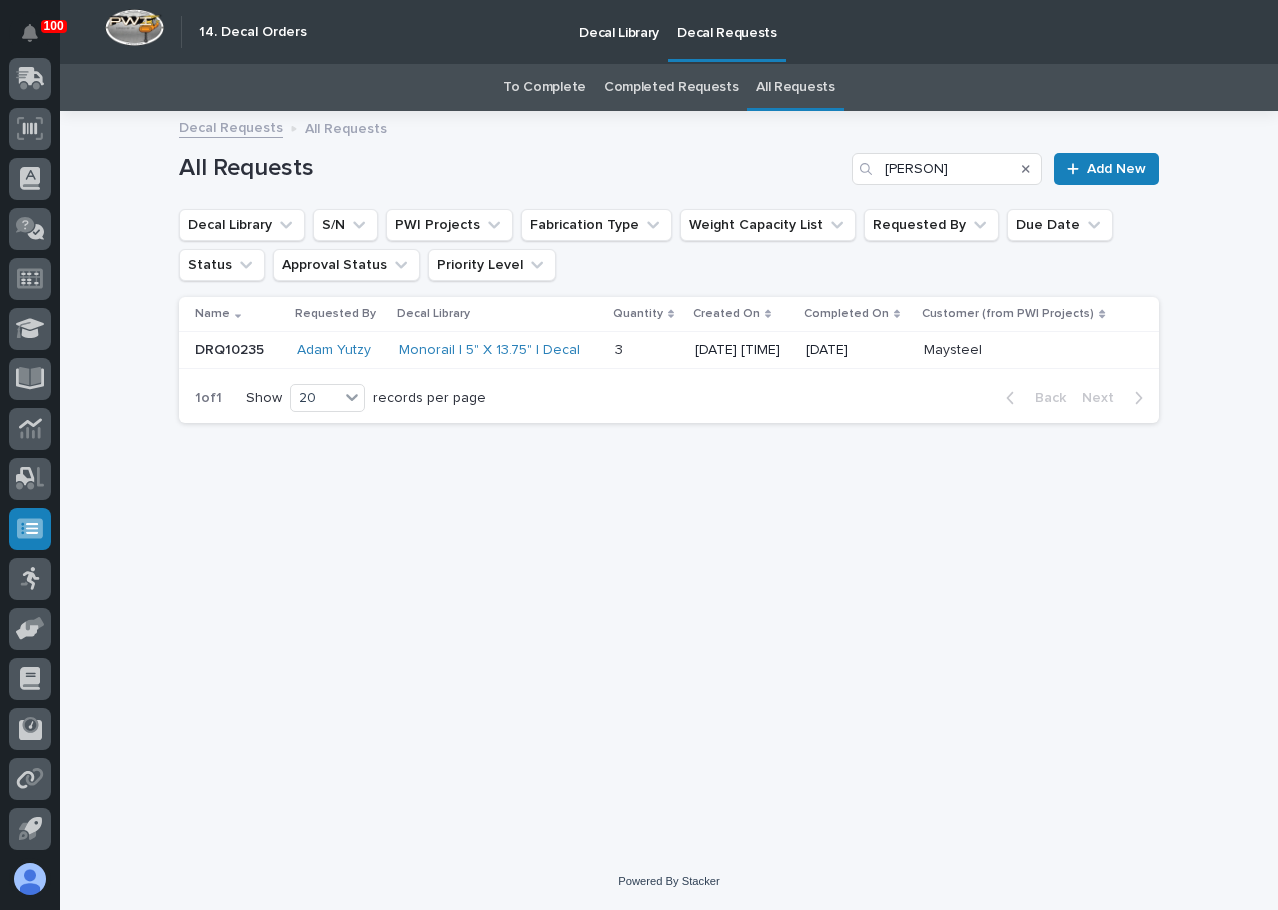 click on "Decal Library" at bounding box center (619, 21) 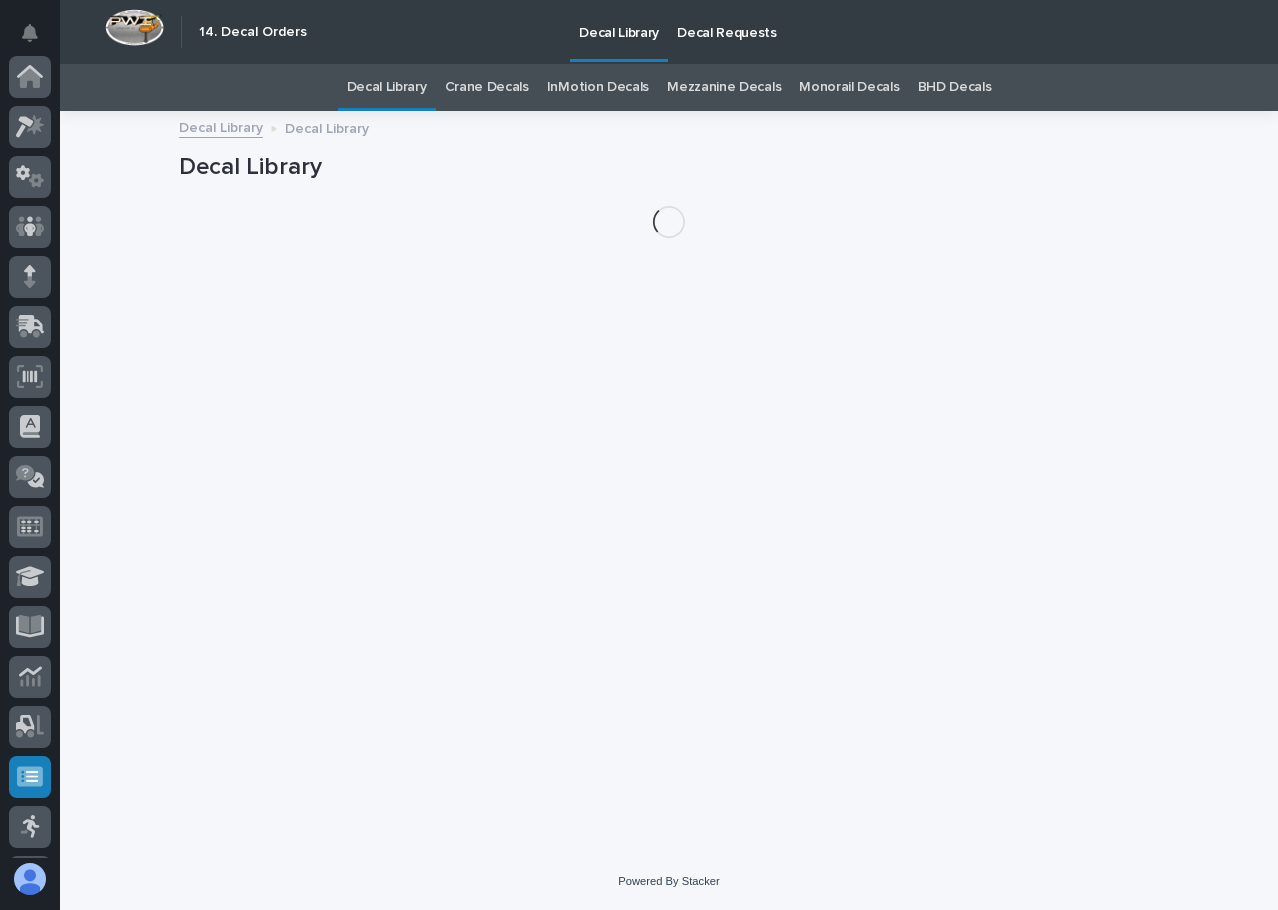 scroll, scrollTop: 248, scrollLeft: 0, axis: vertical 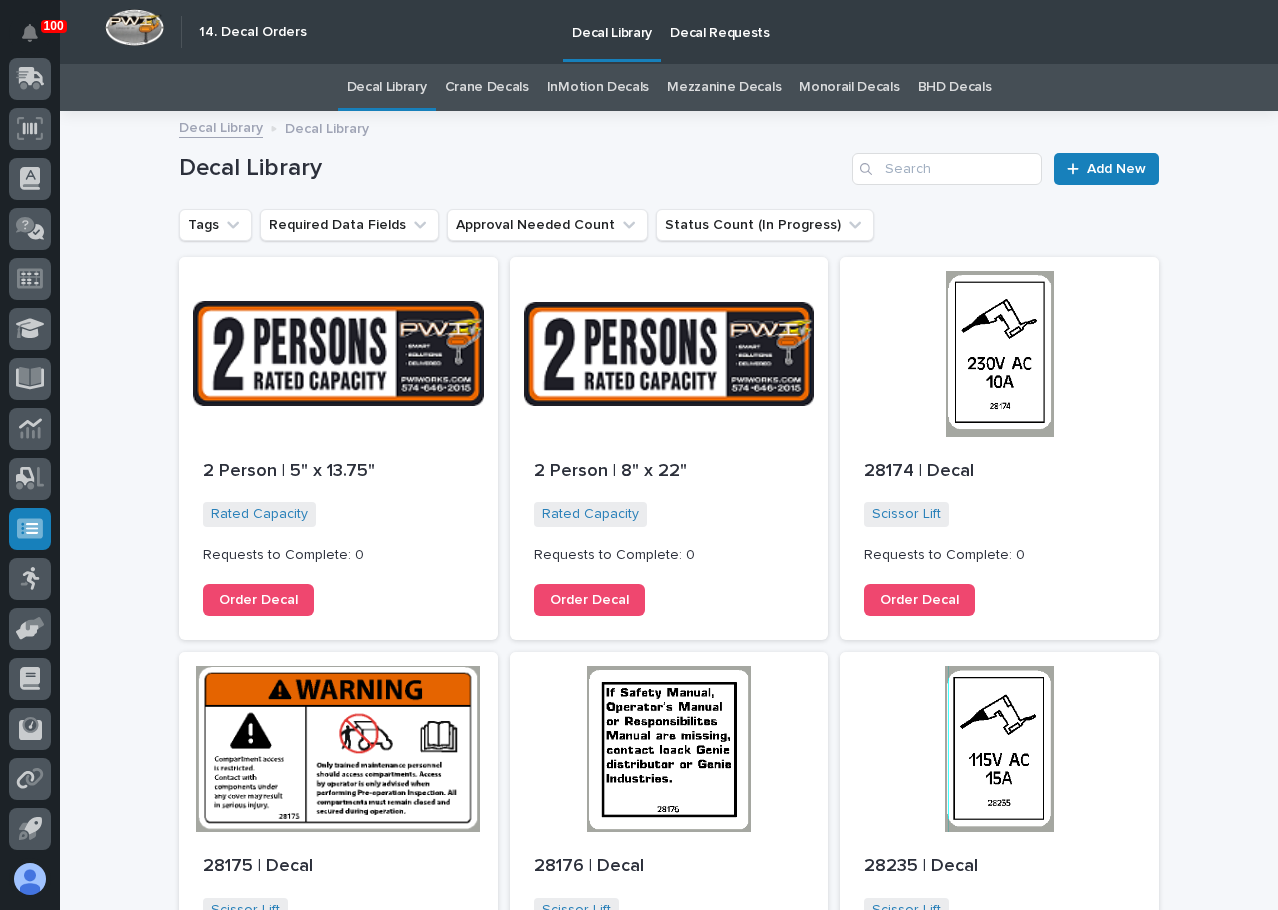 click on "Decal Requests" at bounding box center [720, 21] 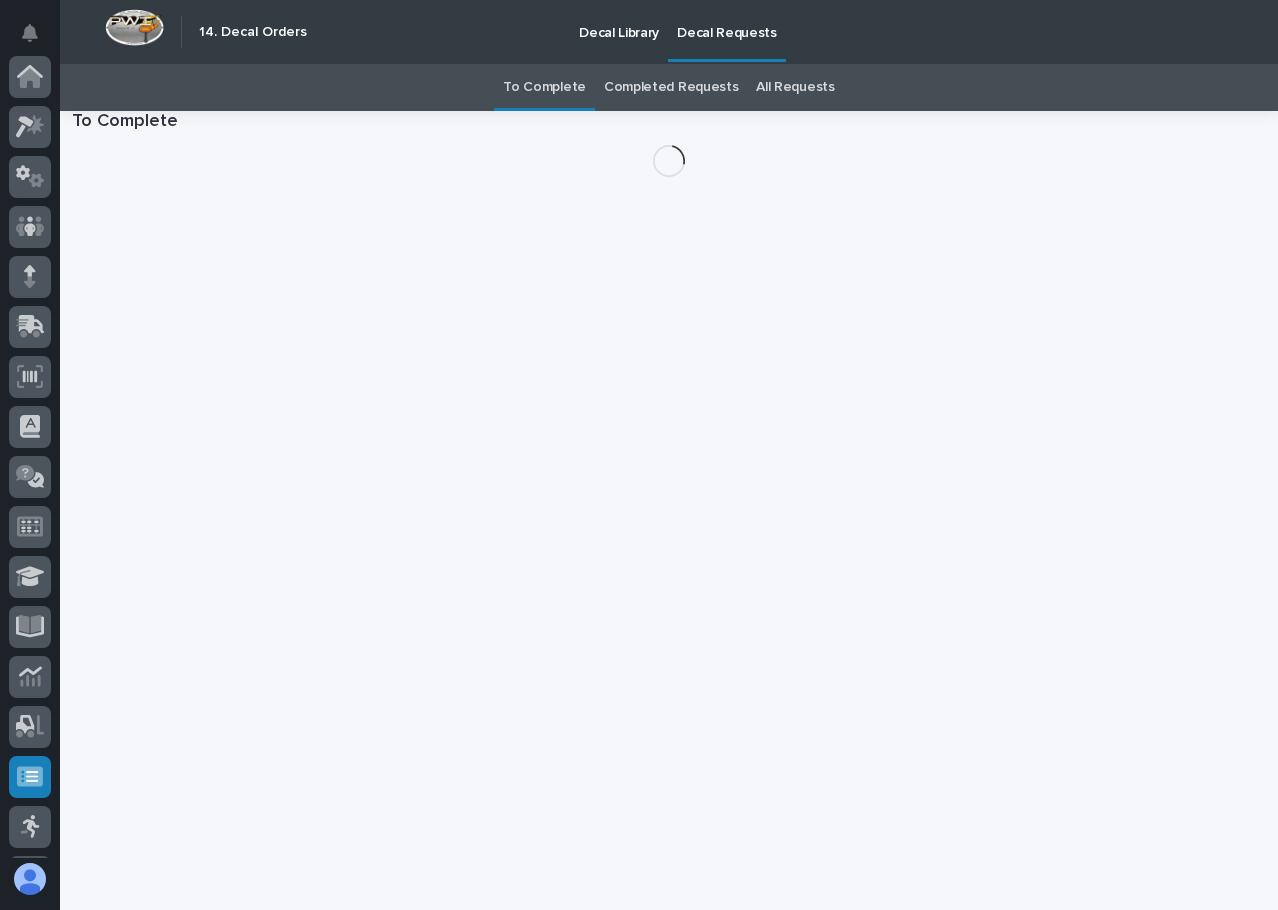 scroll, scrollTop: 248, scrollLeft: 0, axis: vertical 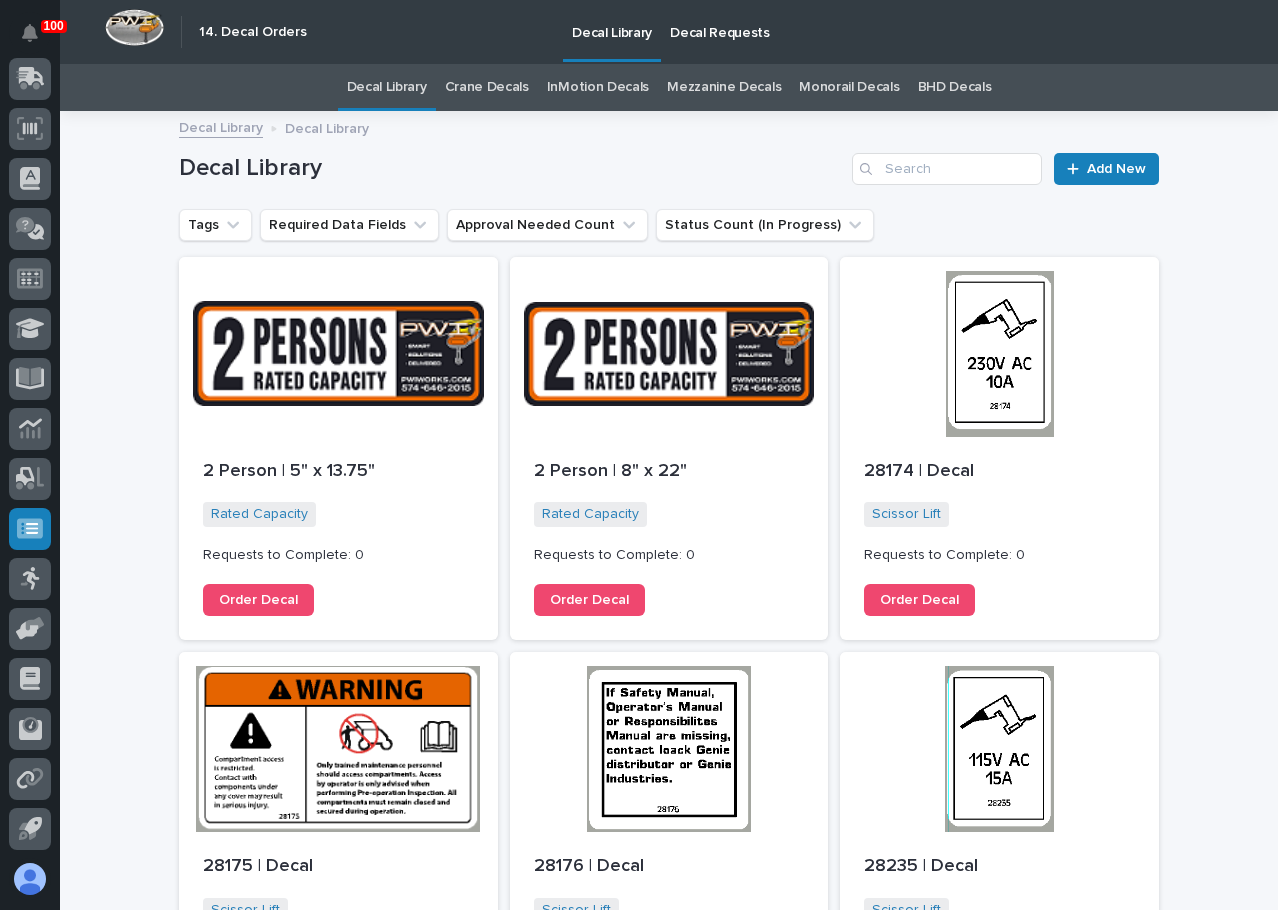 click on "Decal Requests" at bounding box center (720, 21) 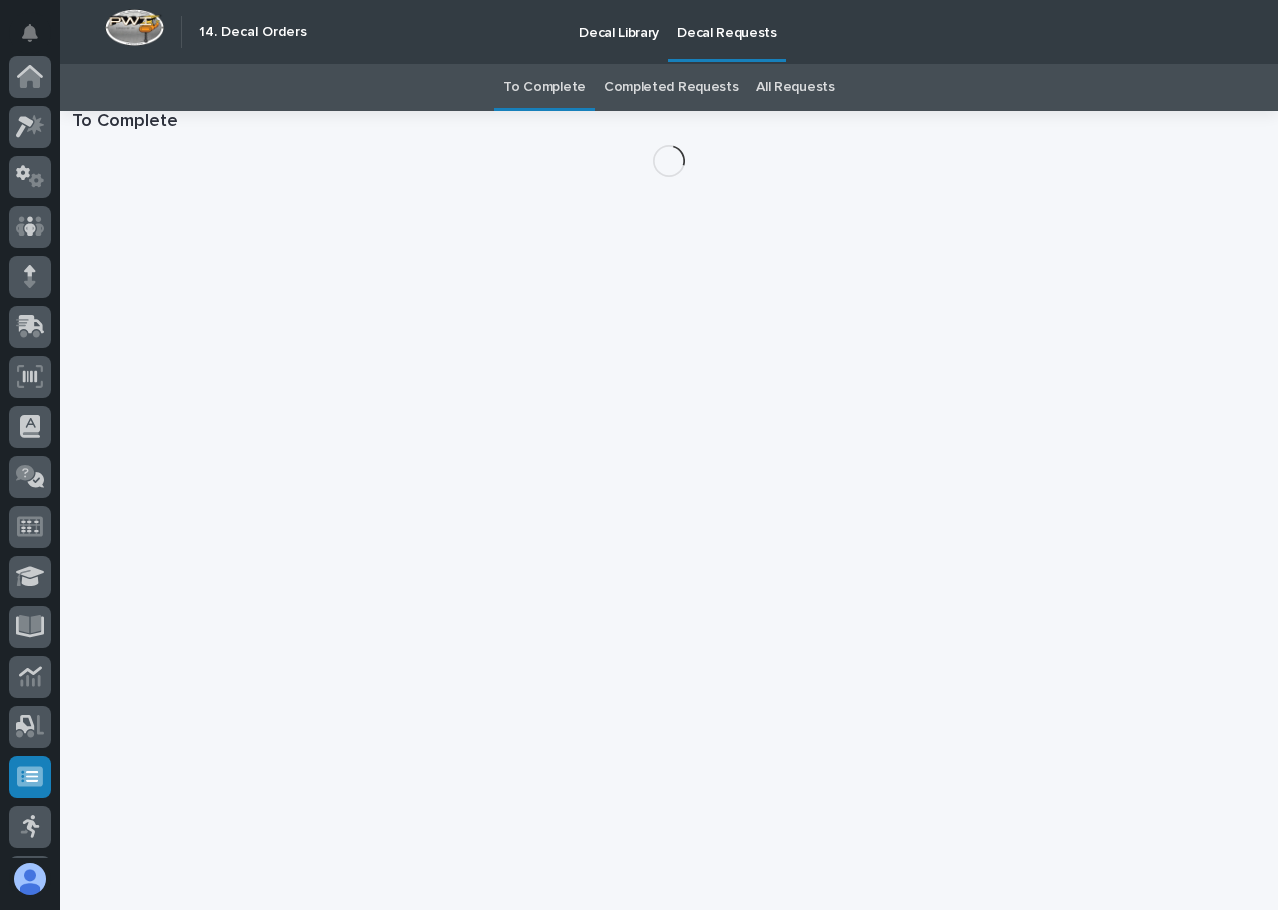 scroll, scrollTop: 248, scrollLeft: 0, axis: vertical 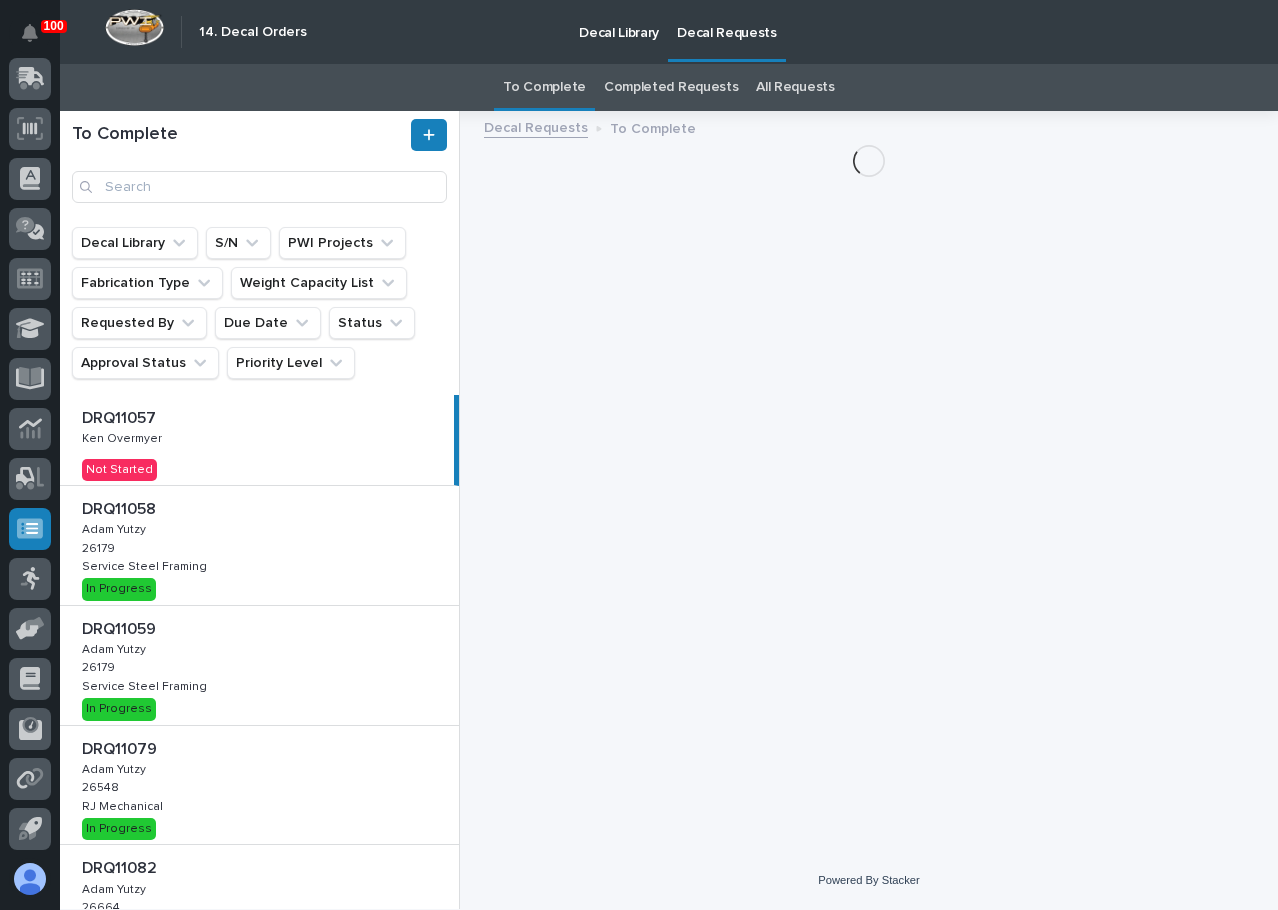 click on "All Requests" at bounding box center (795, 87) 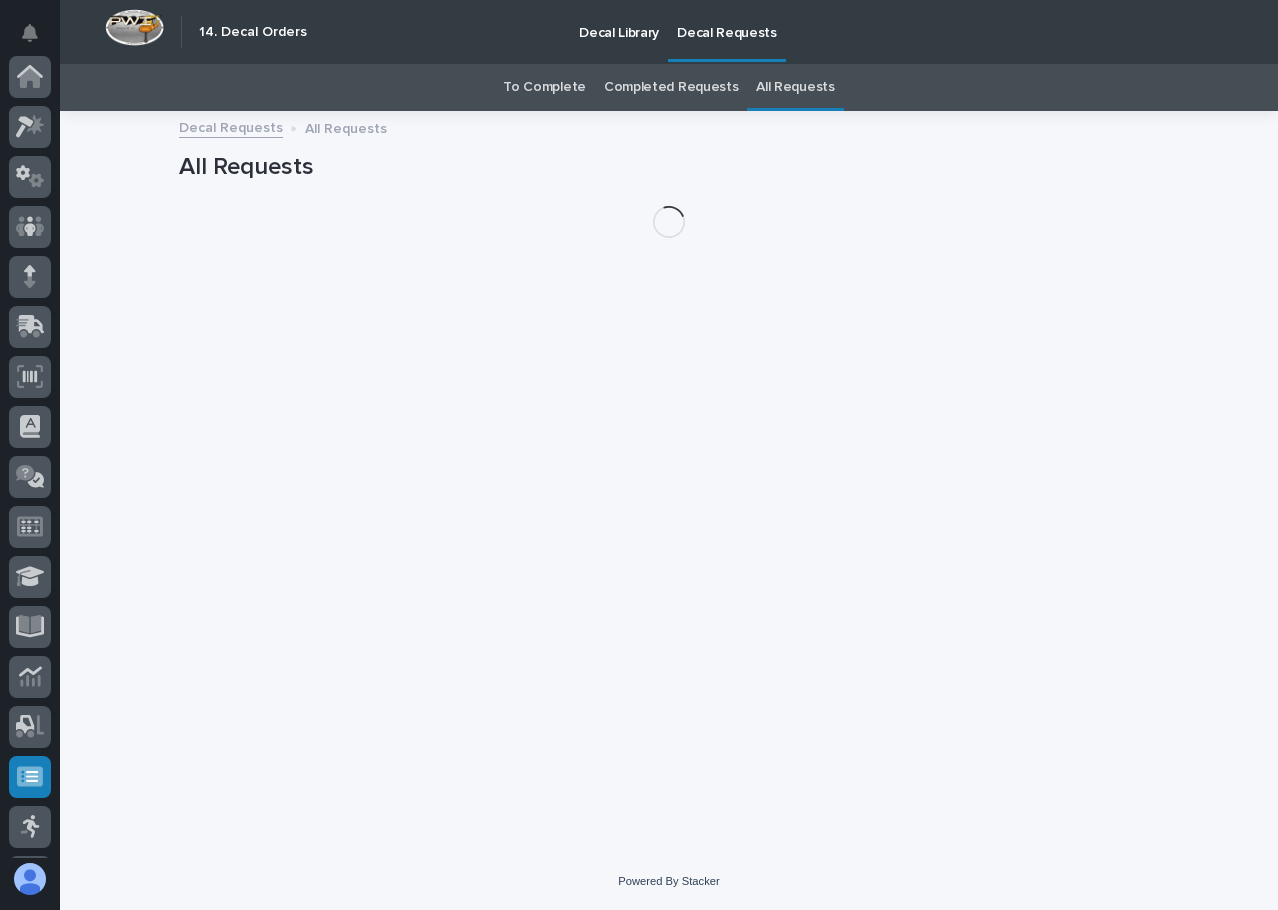 scroll, scrollTop: 248, scrollLeft: 0, axis: vertical 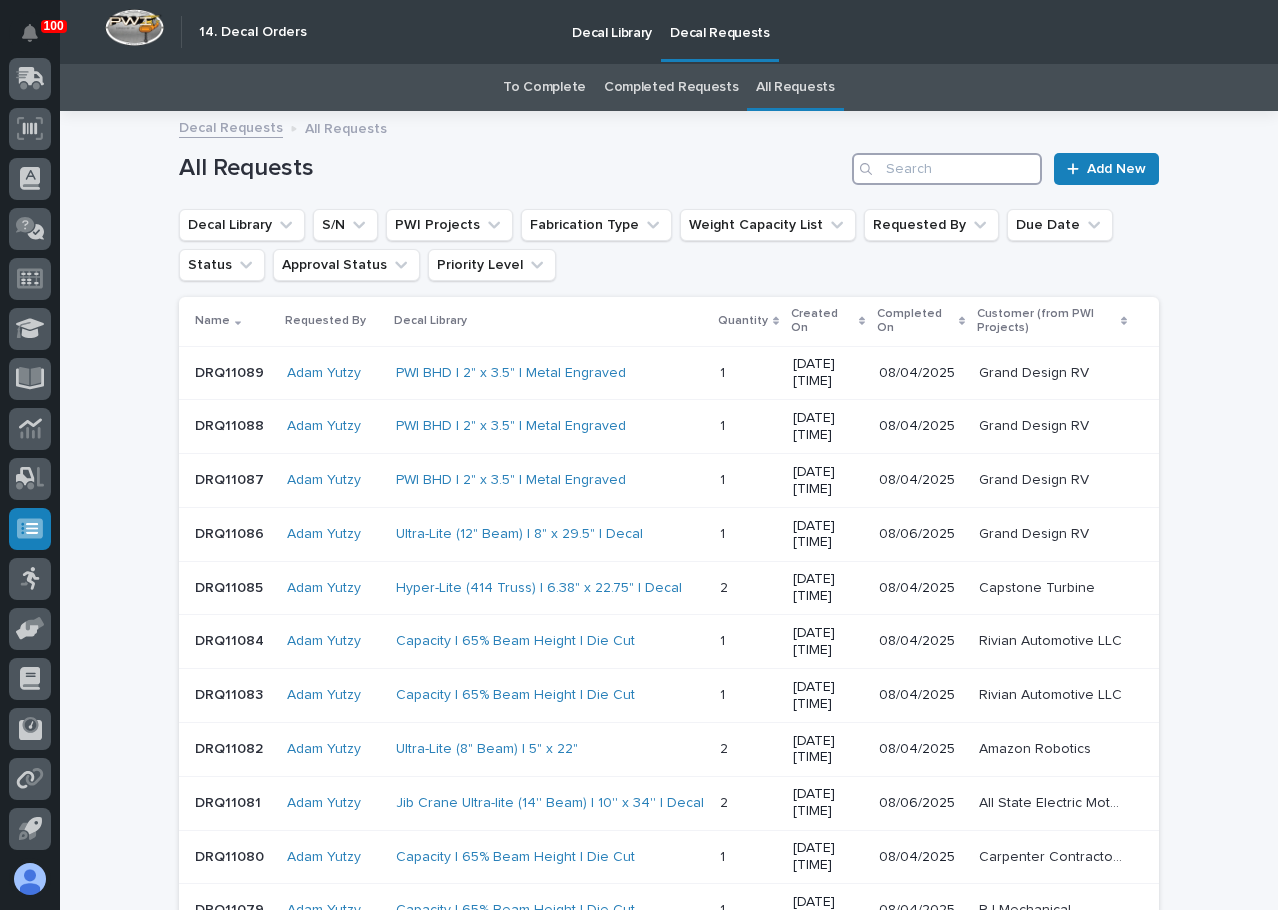 click at bounding box center (947, 169) 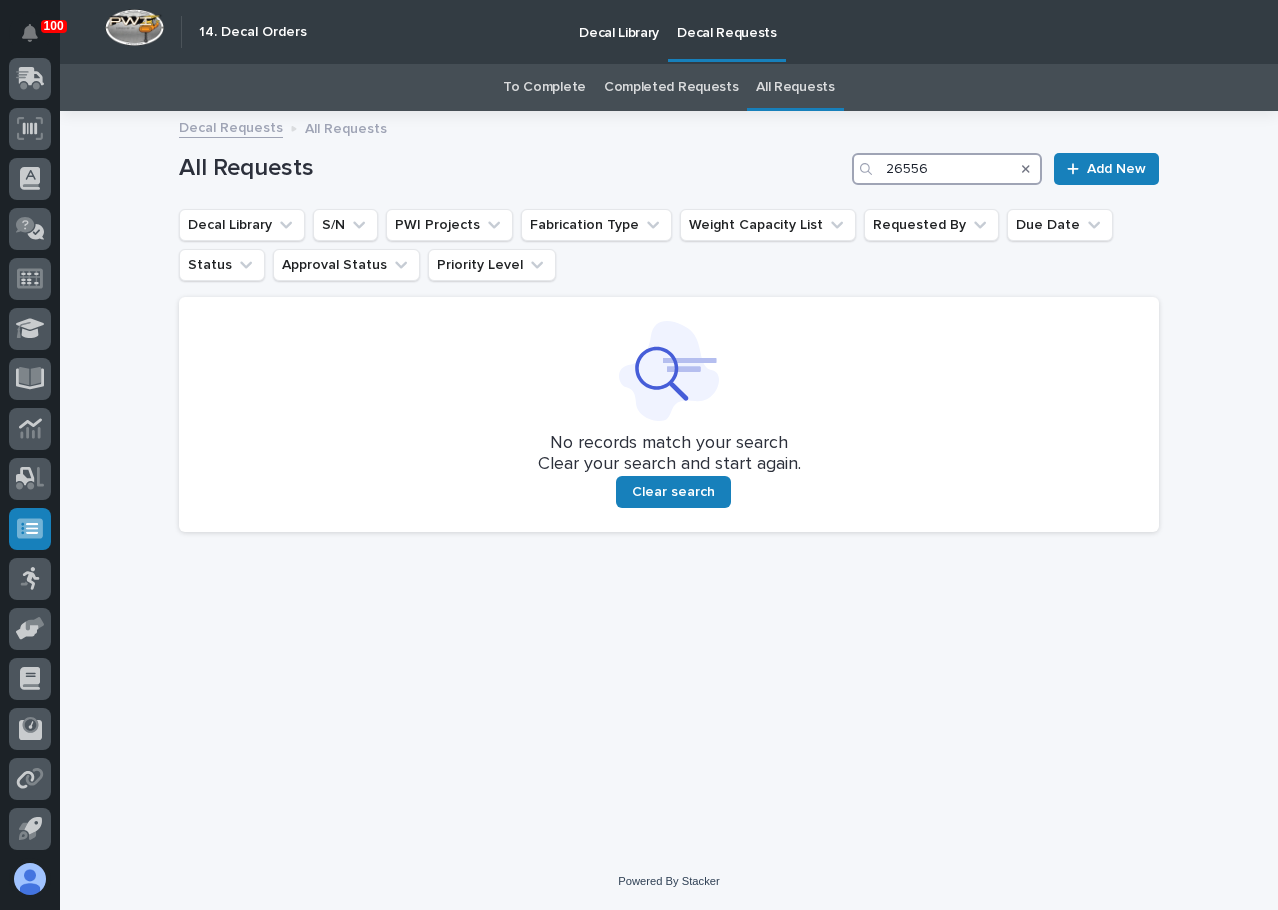 type on "26556" 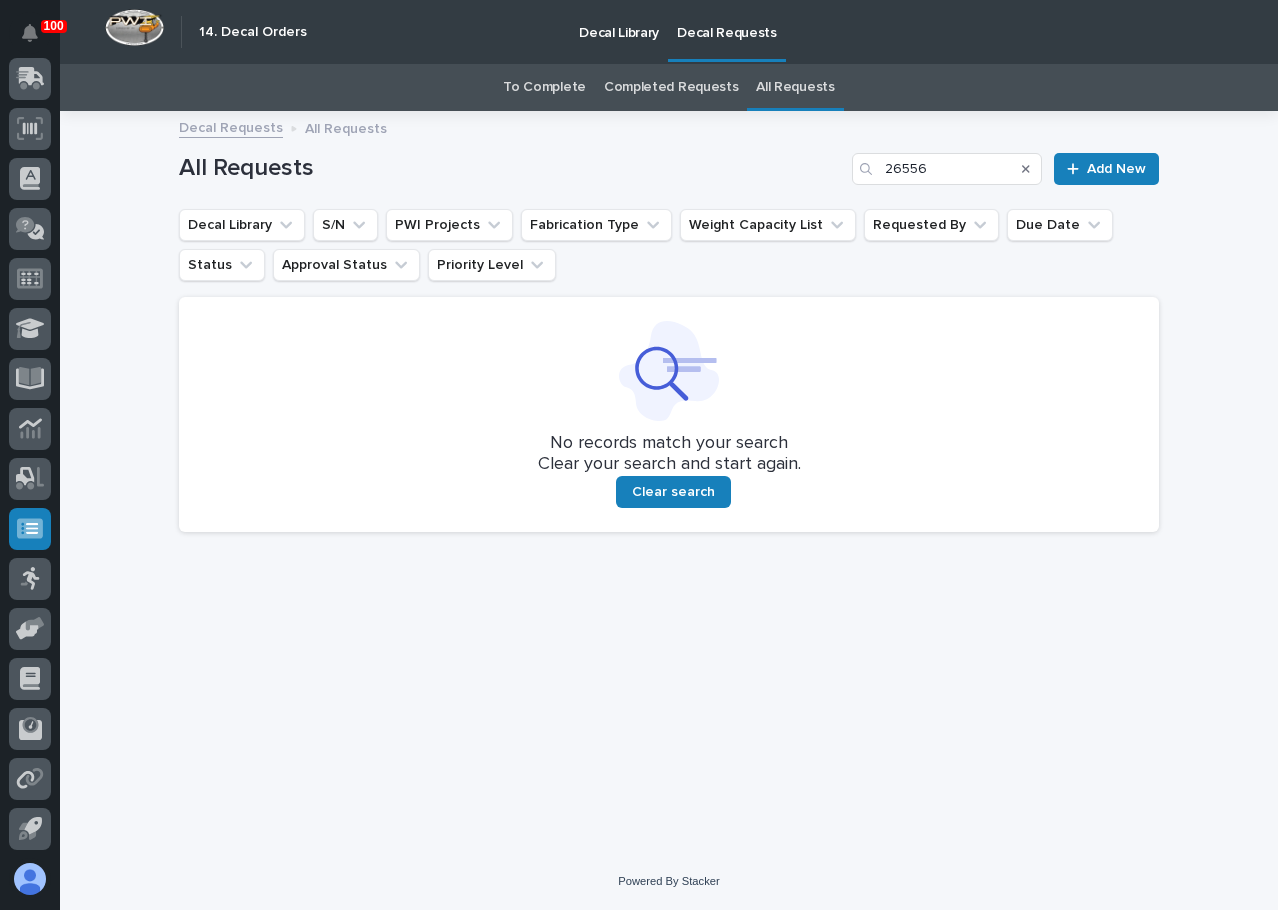 click 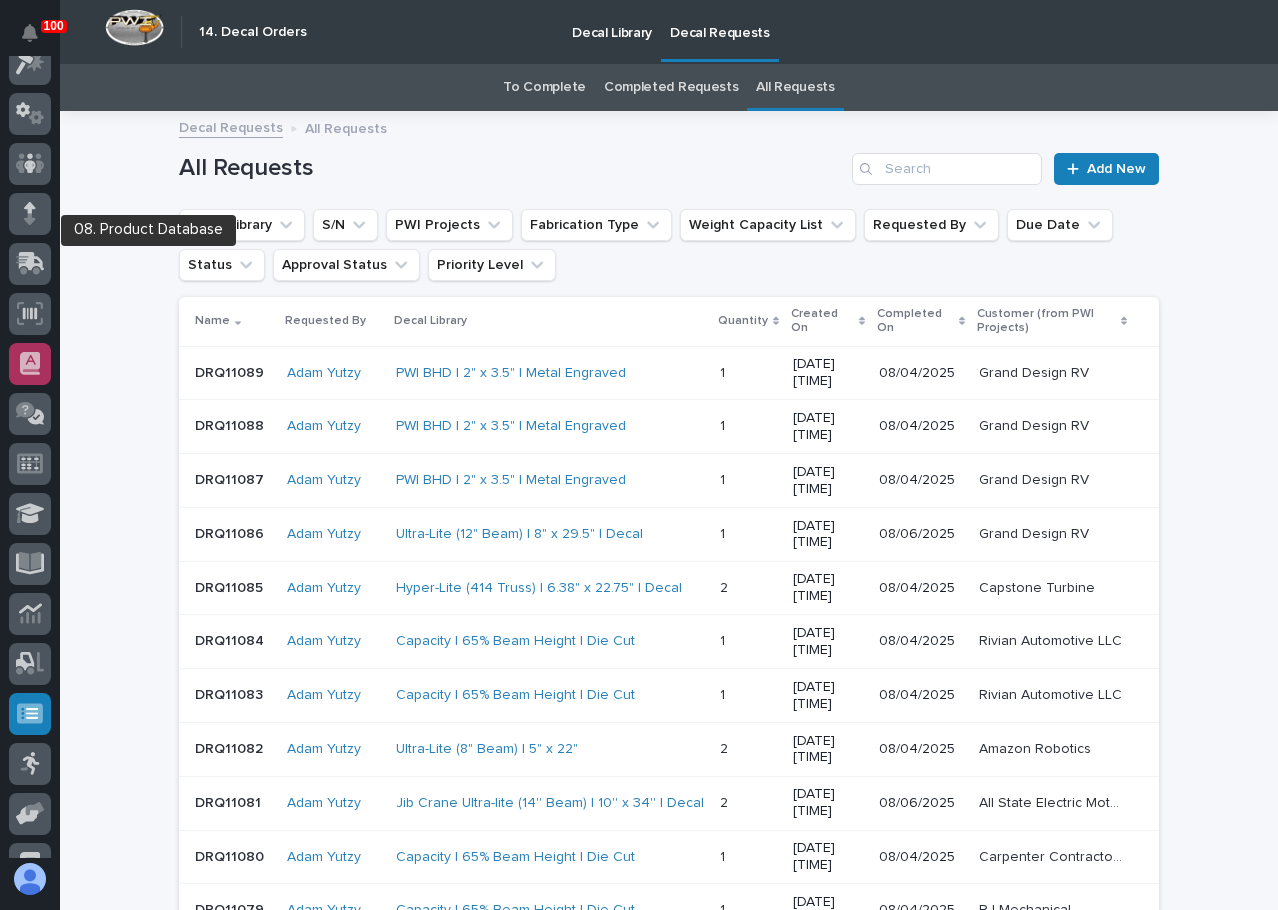scroll, scrollTop: 0, scrollLeft: 0, axis: both 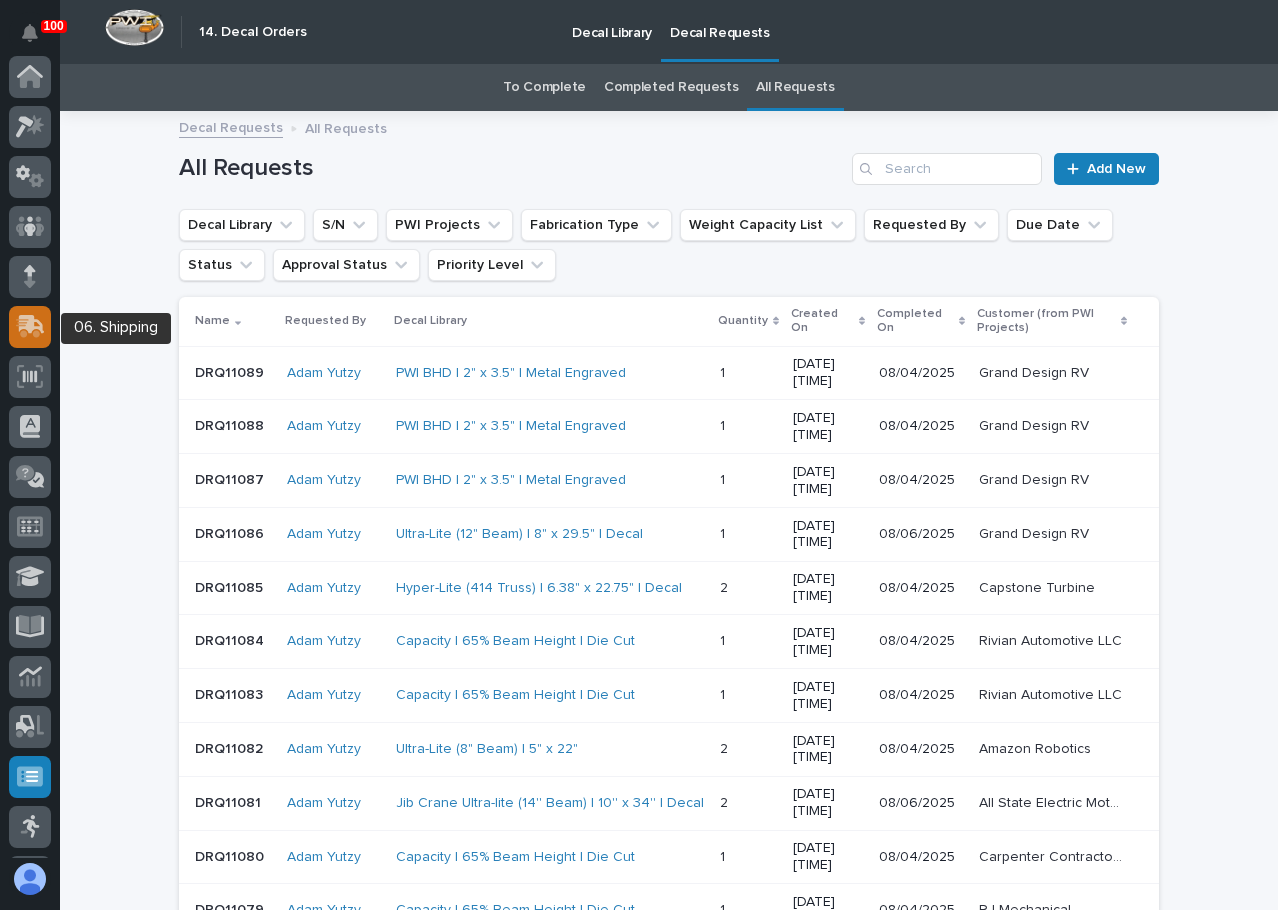 click 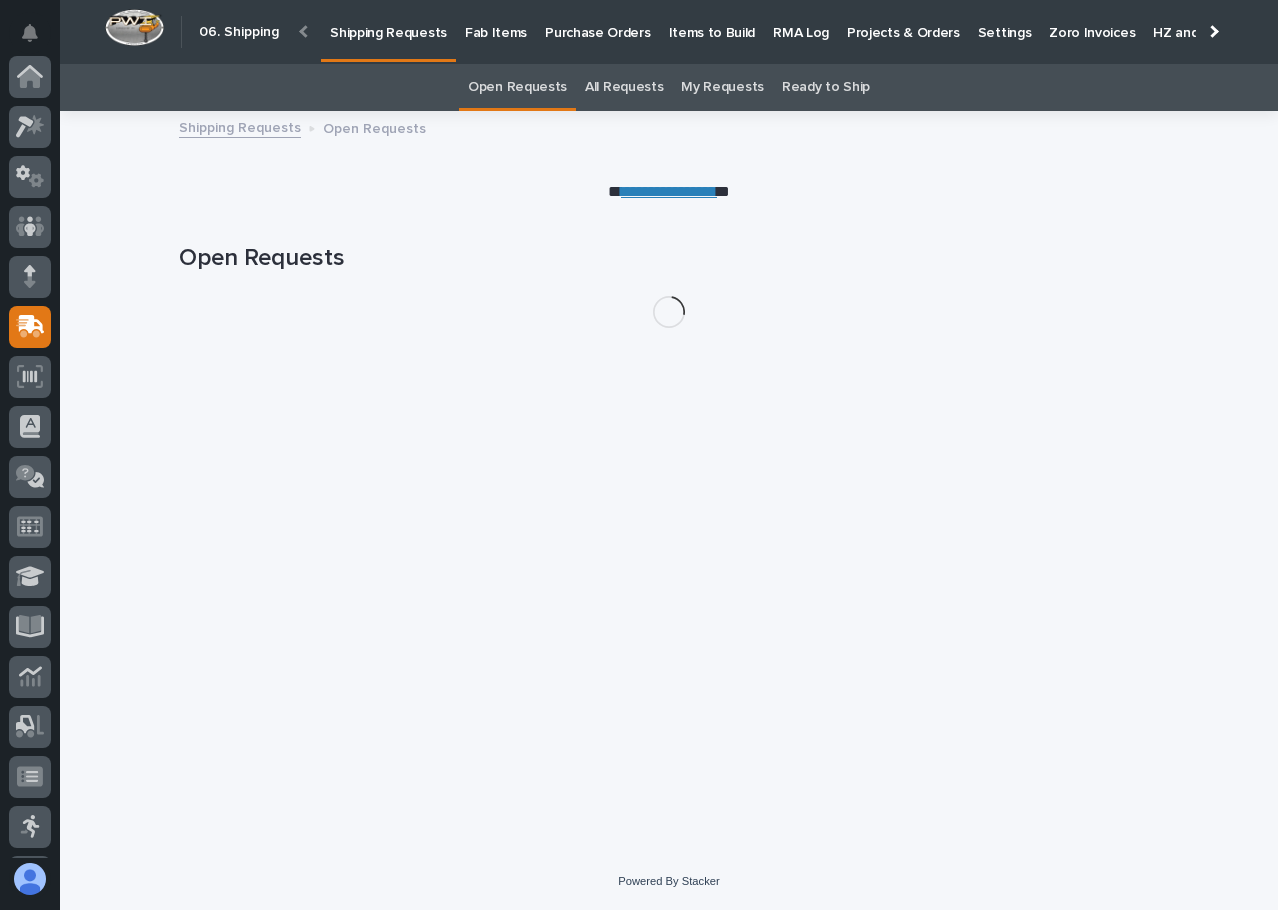 scroll, scrollTop: 248, scrollLeft: 0, axis: vertical 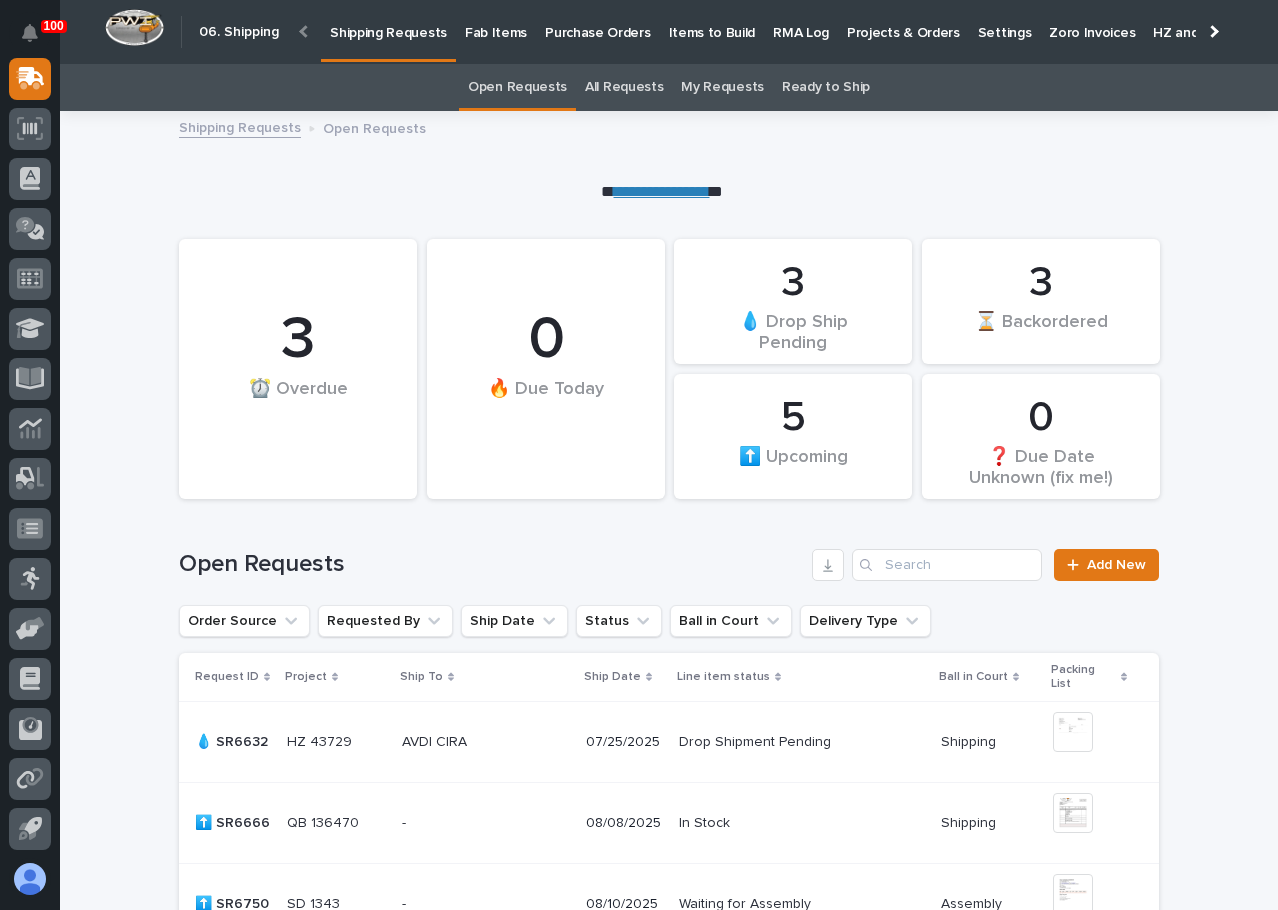 click on "Fab Items" at bounding box center (496, 21) 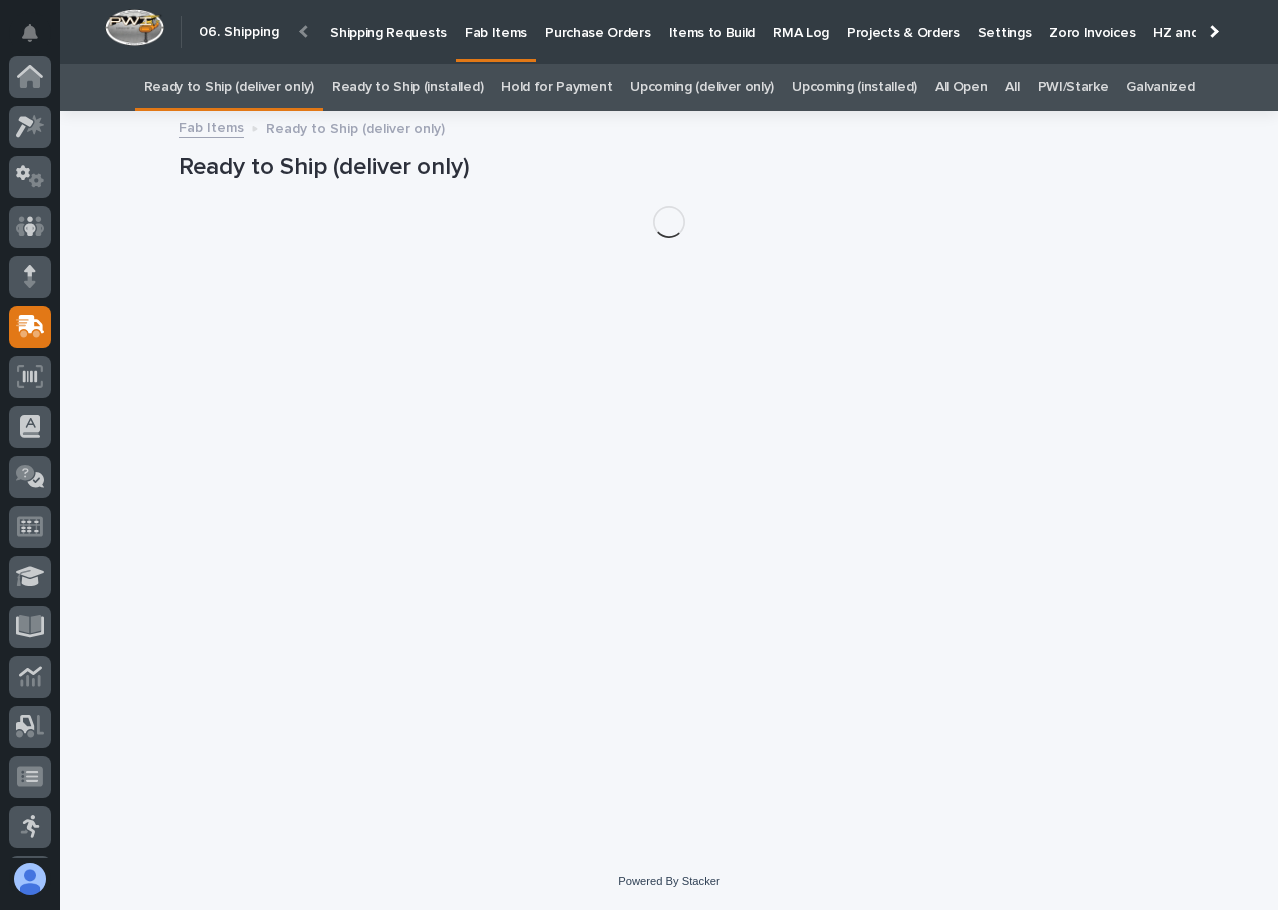 scroll, scrollTop: 248, scrollLeft: 0, axis: vertical 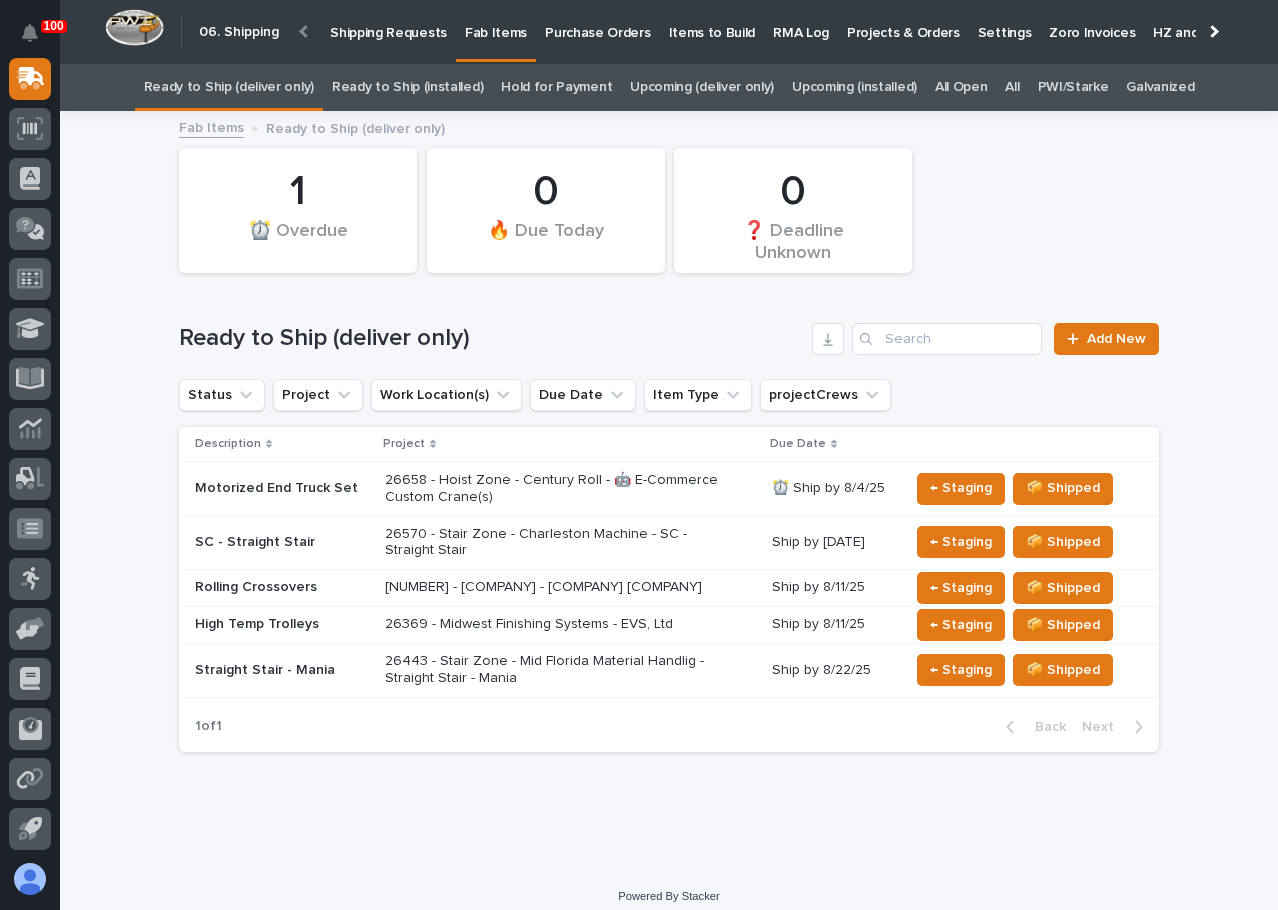 click on "All" at bounding box center (1012, 87) 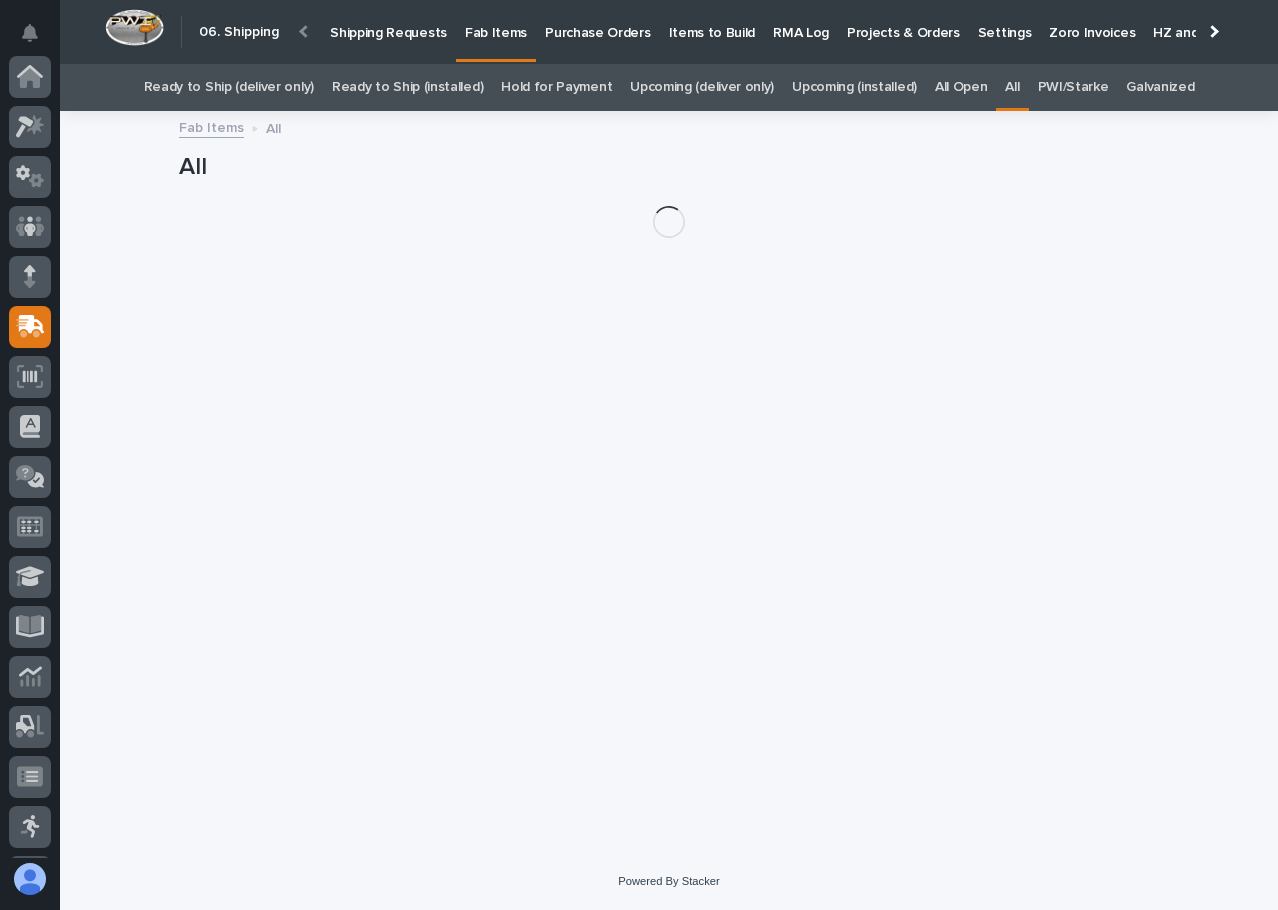 scroll, scrollTop: 248, scrollLeft: 0, axis: vertical 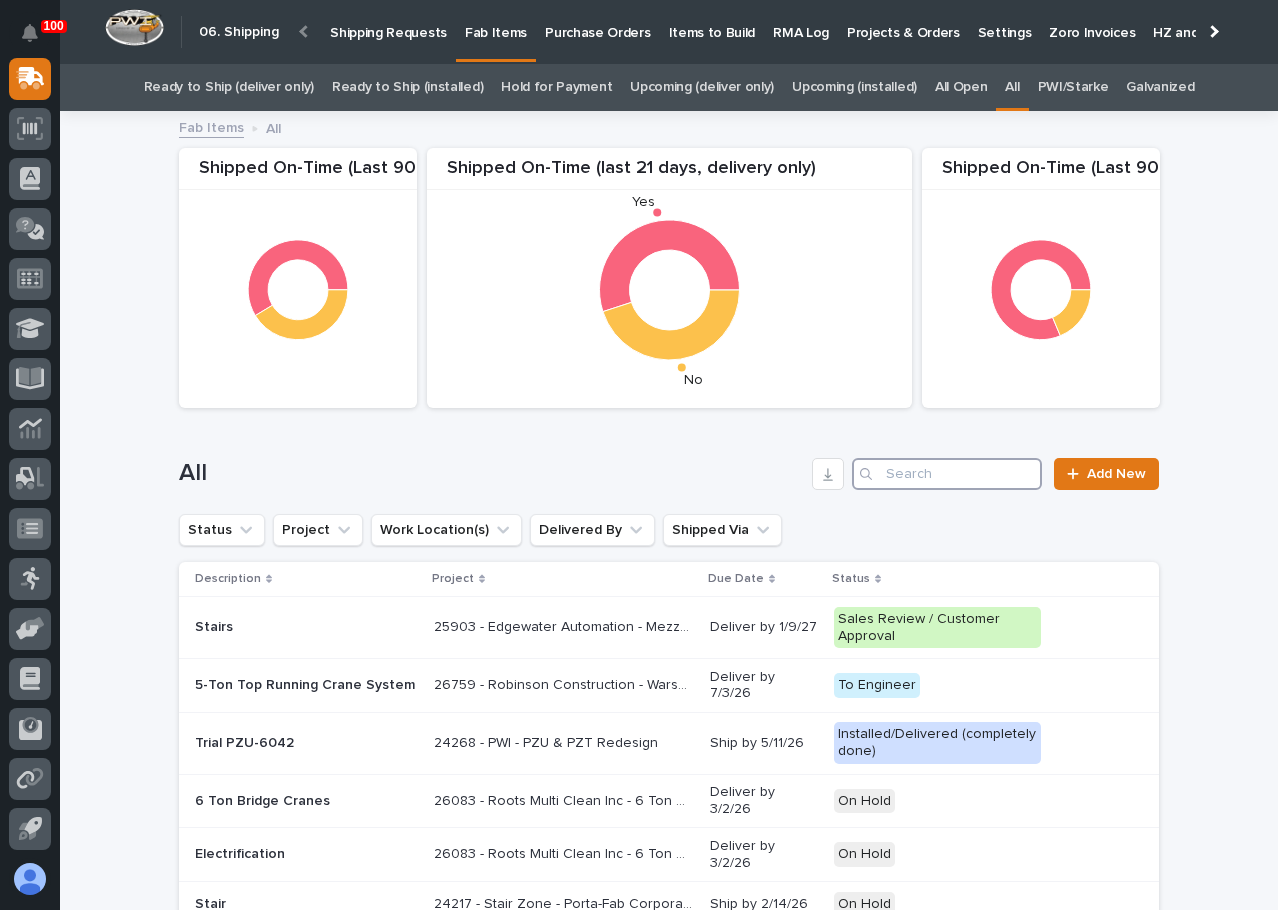 click at bounding box center [947, 474] 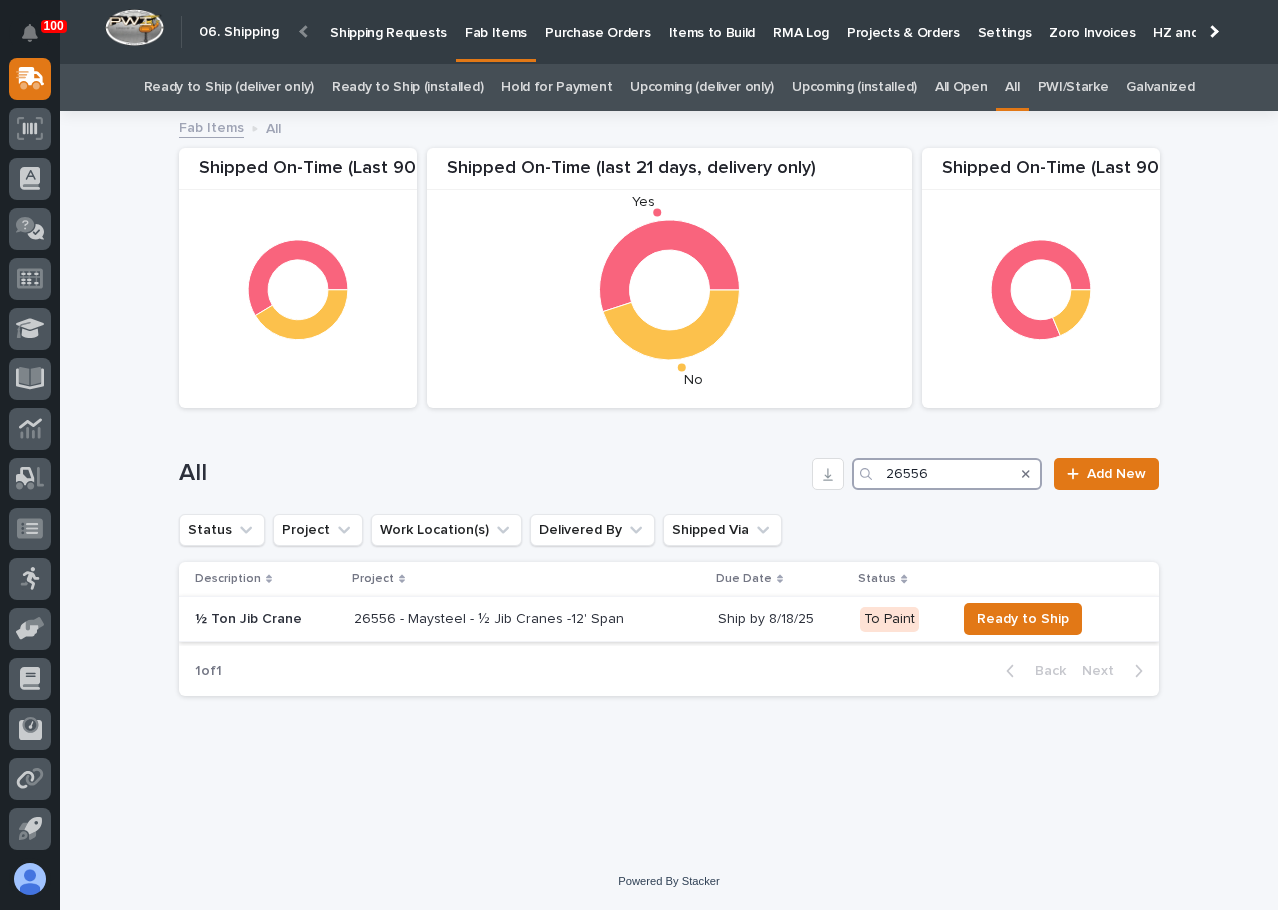 type on "26556" 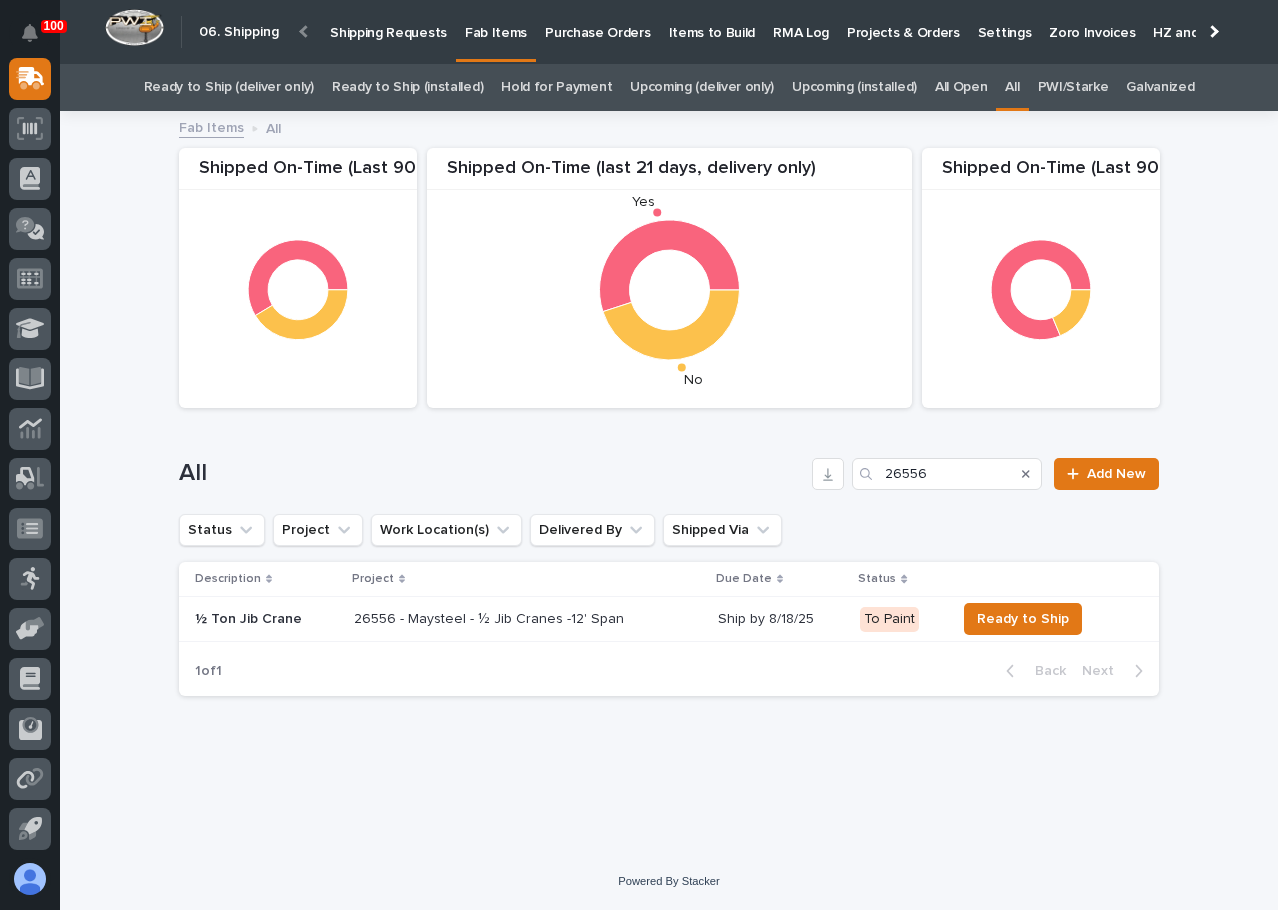 click on "26556 - Maysteel - ½ Jib Cranes -12' Span" at bounding box center (491, 617) 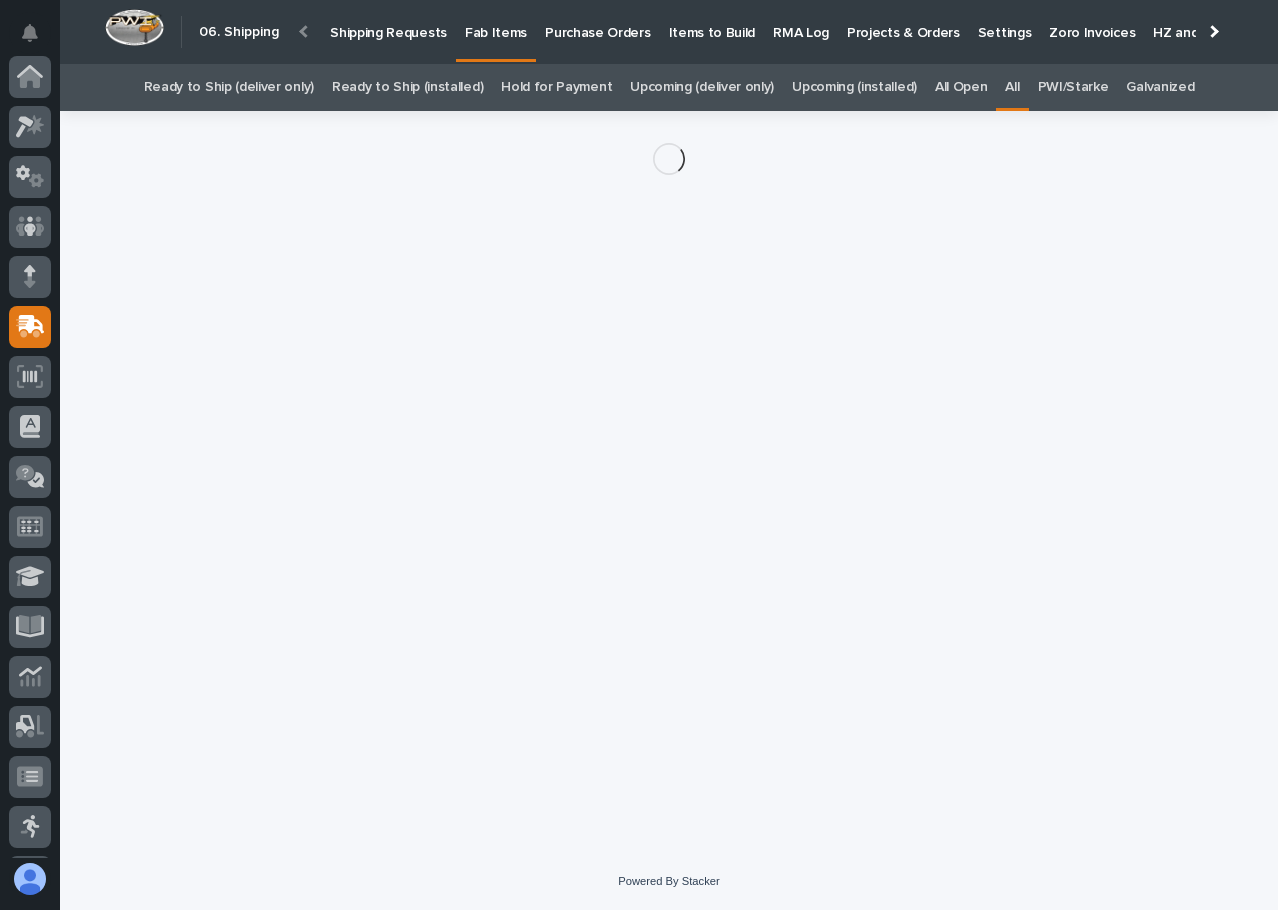 scroll, scrollTop: 248, scrollLeft: 0, axis: vertical 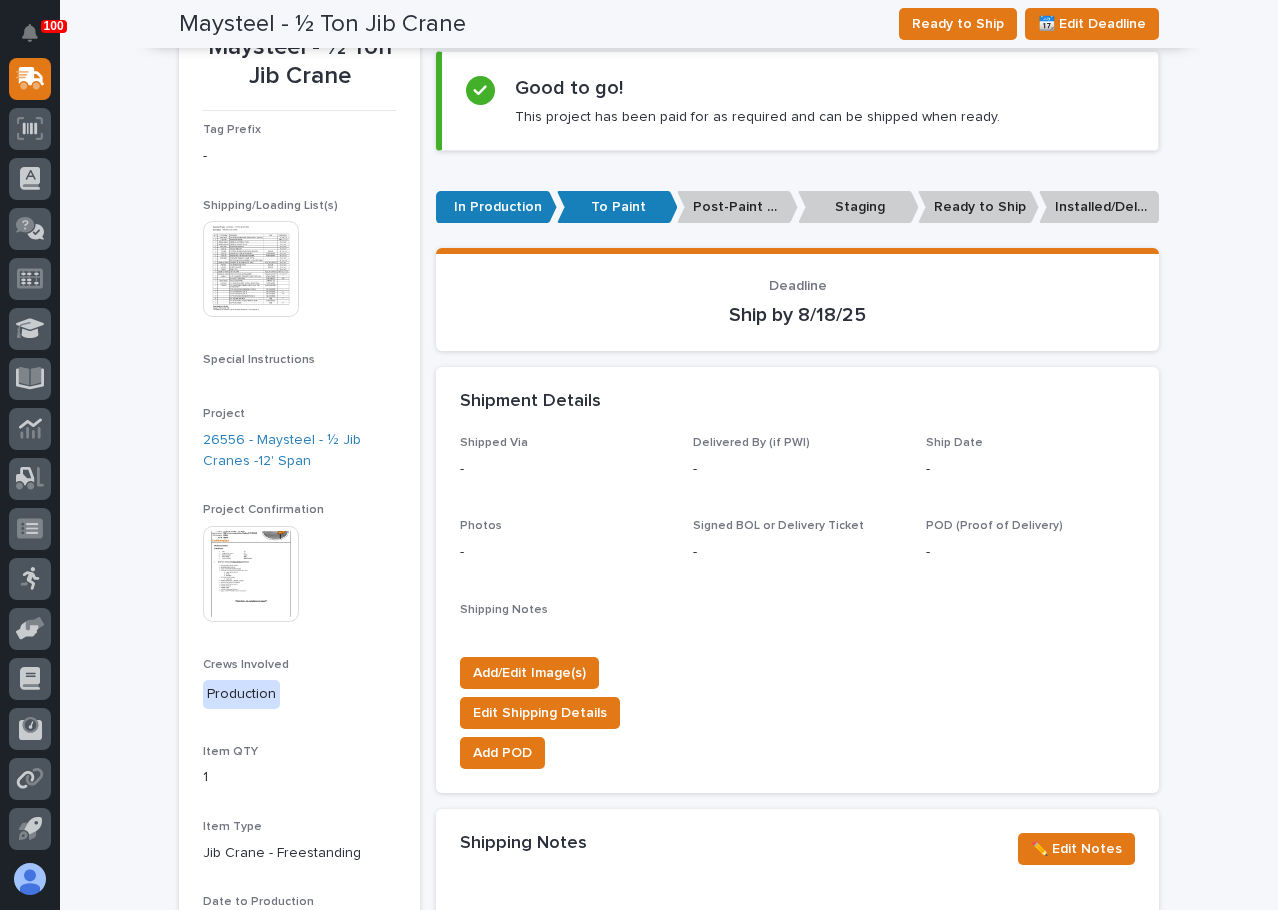 click at bounding box center (251, 574) 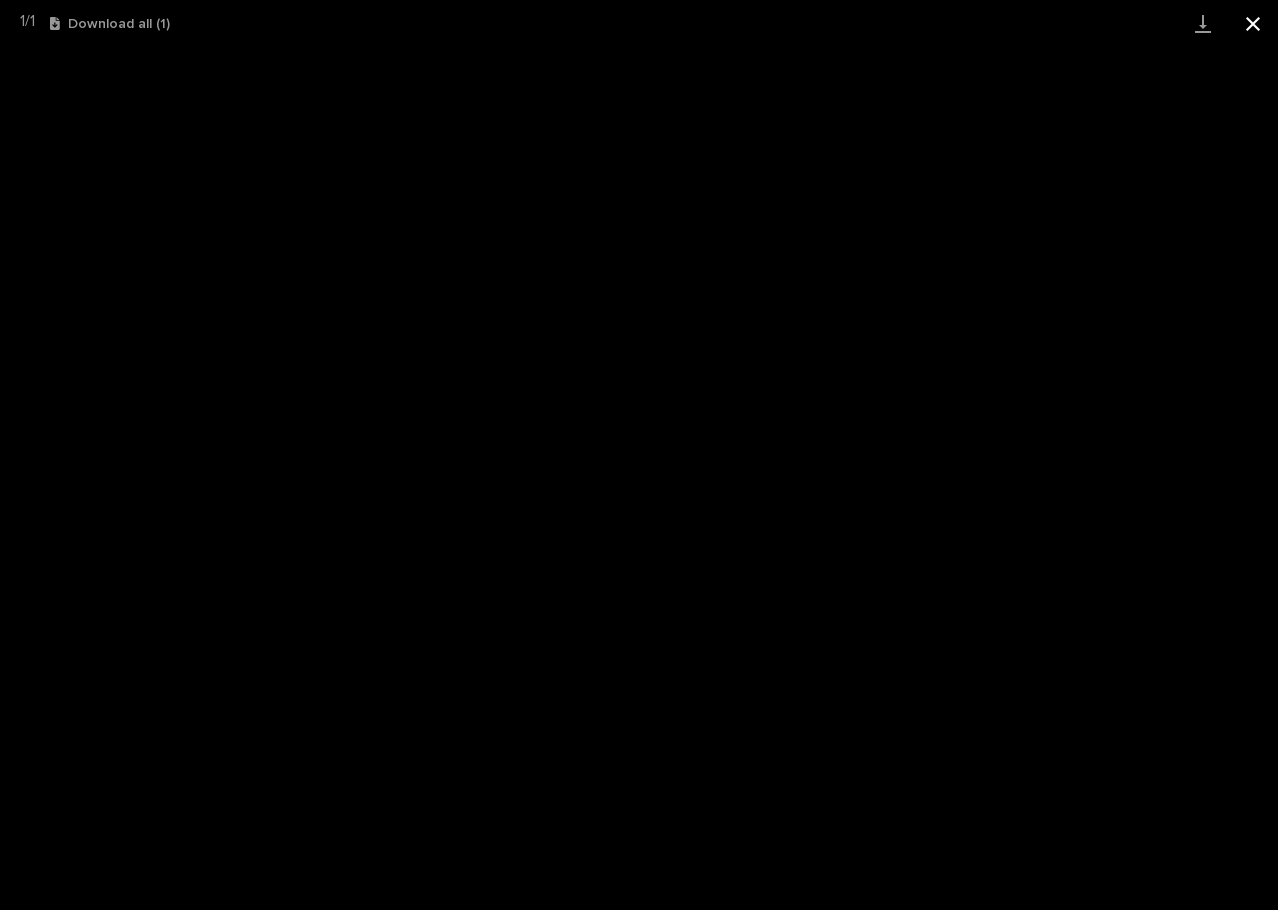 click at bounding box center (1253, 23) 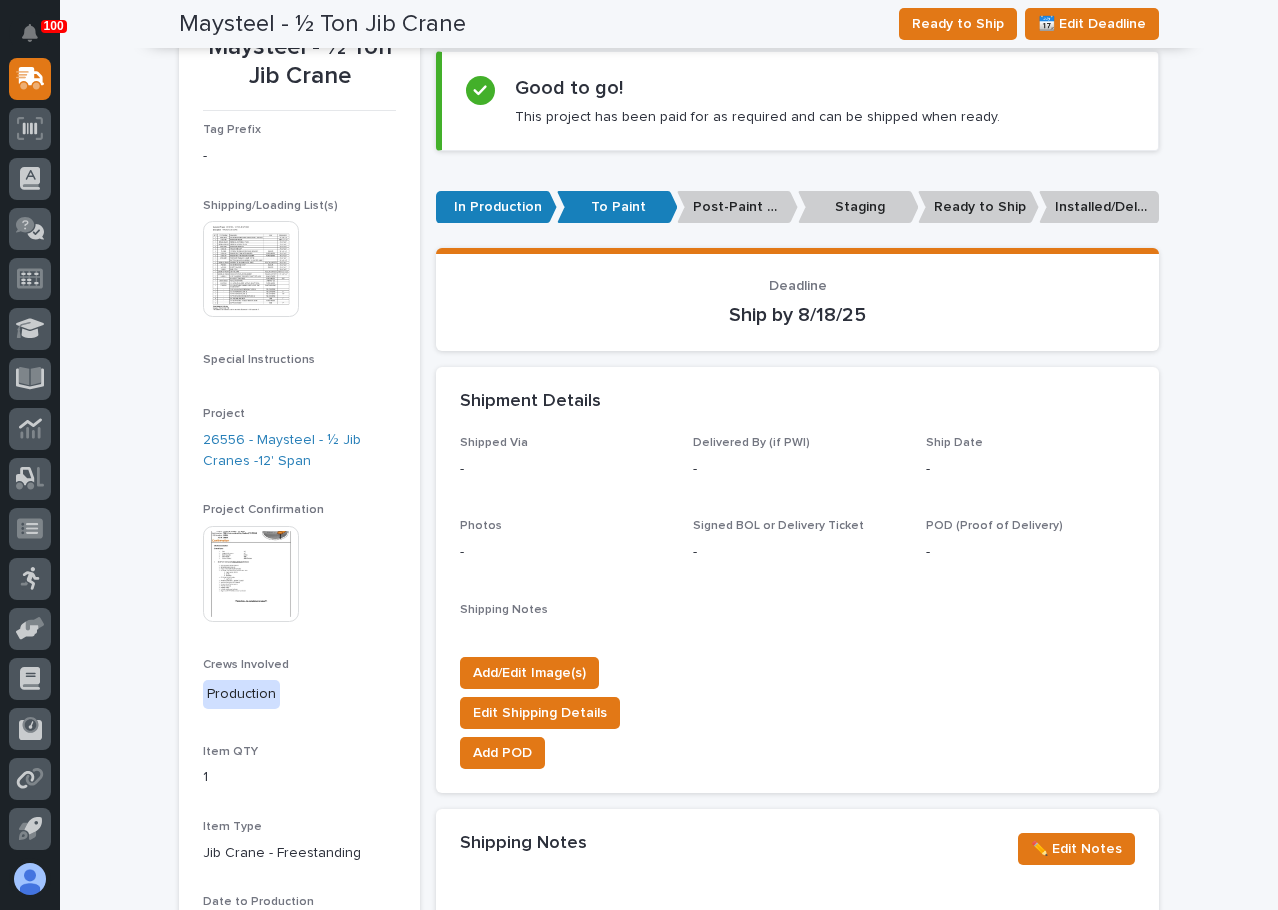 click at bounding box center [251, 269] 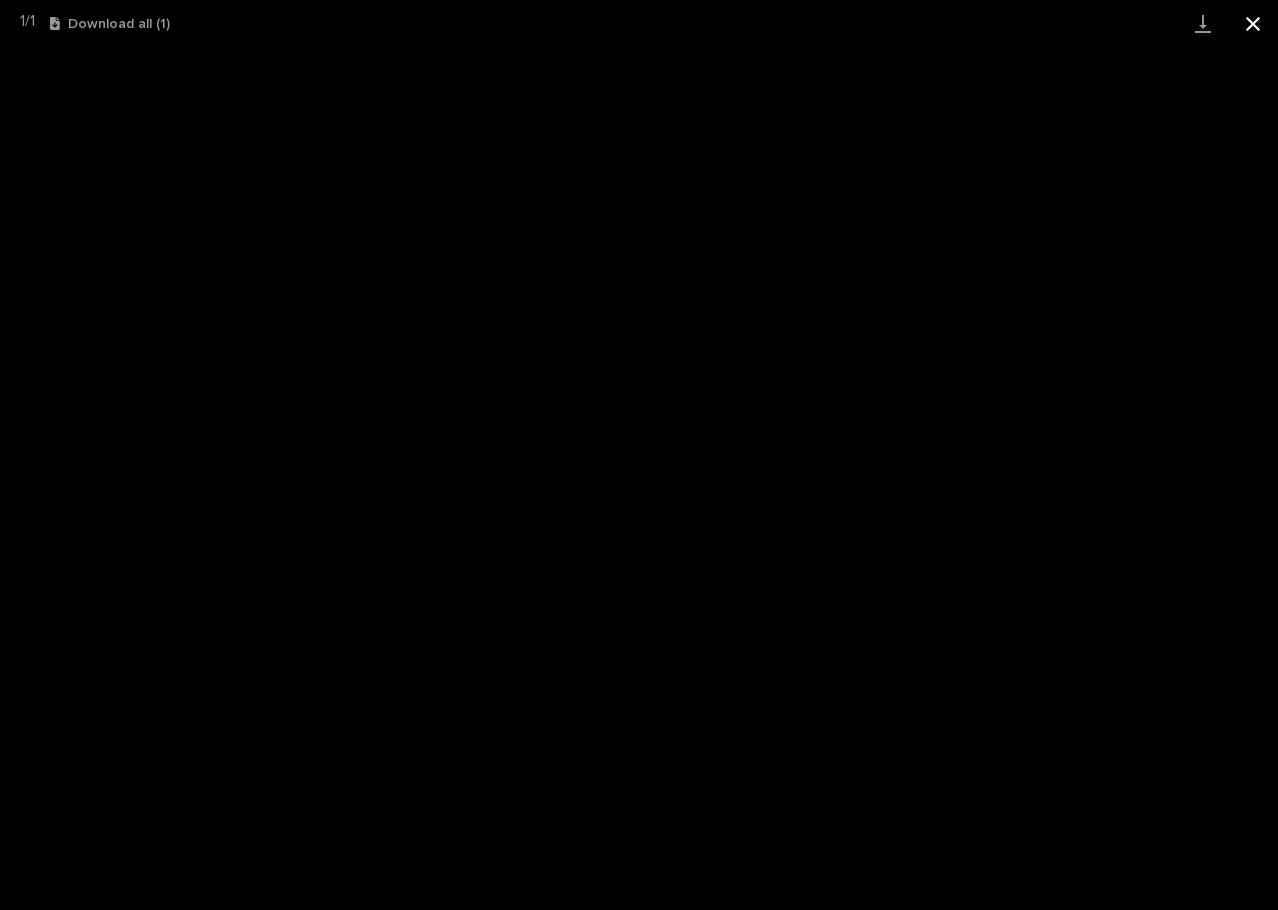 click at bounding box center [1253, 23] 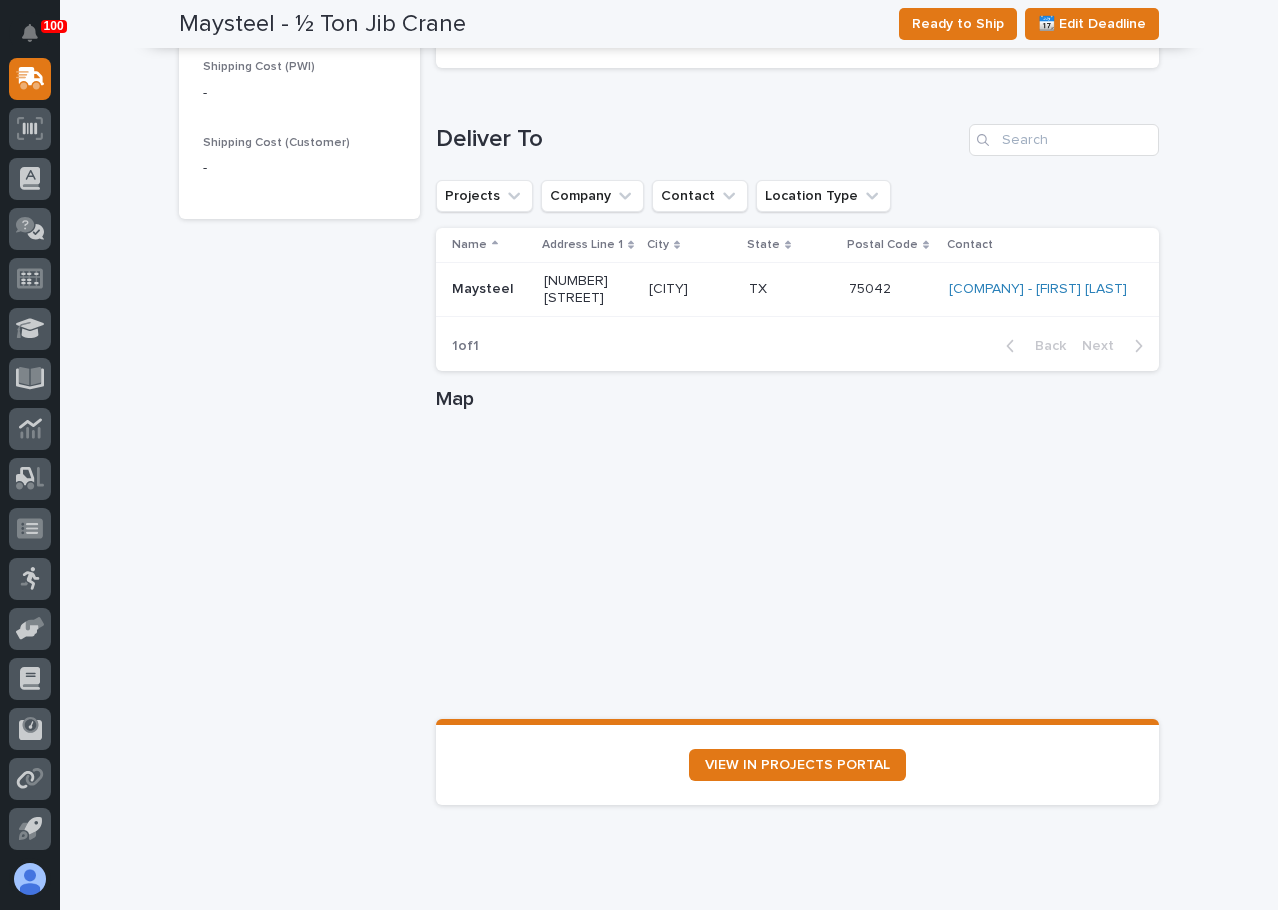 scroll, scrollTop: 1178, scrollLeft: 0, axis: vertical 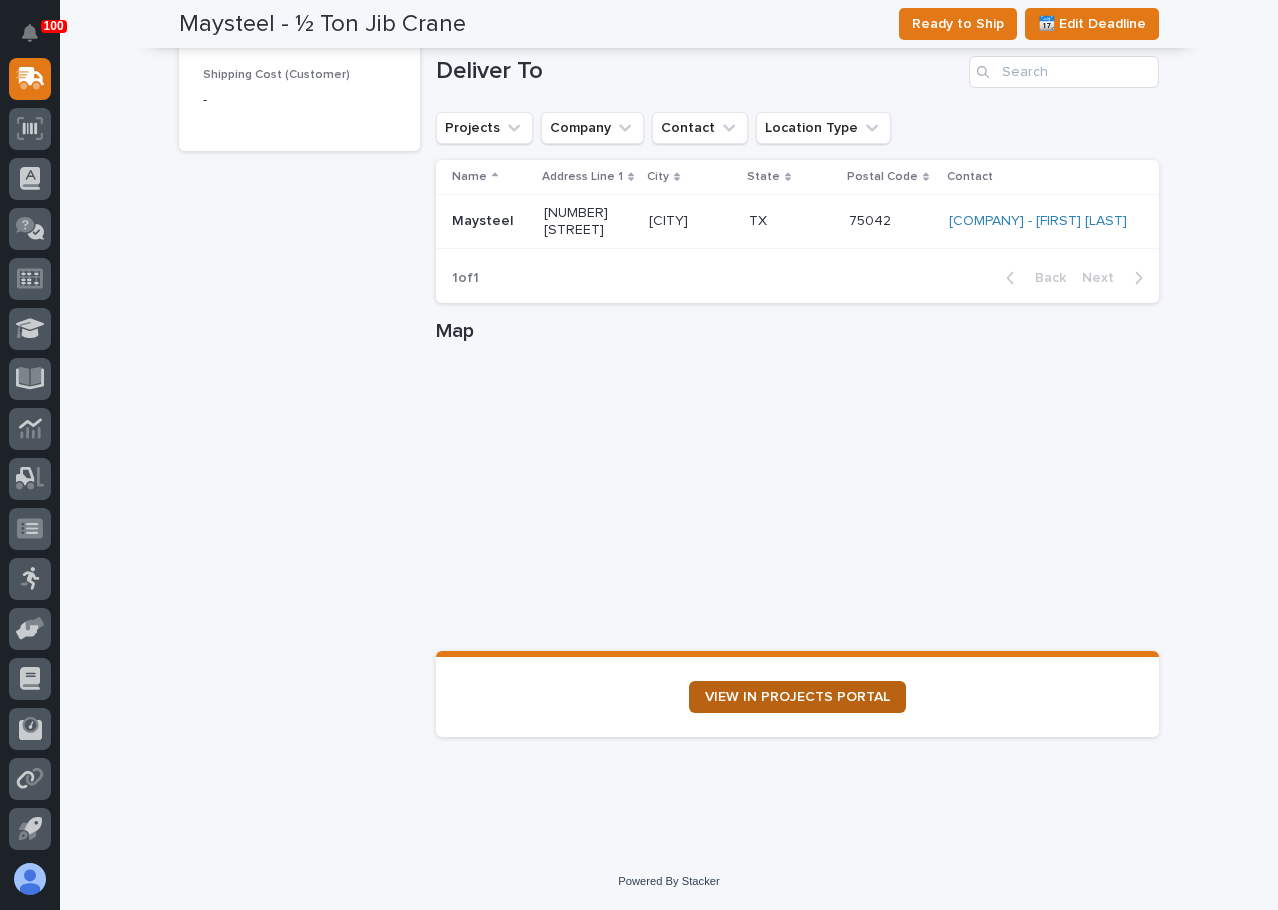 click on "VIEW IN PROJECTS PORTAL" at bounding box center (797, 697) 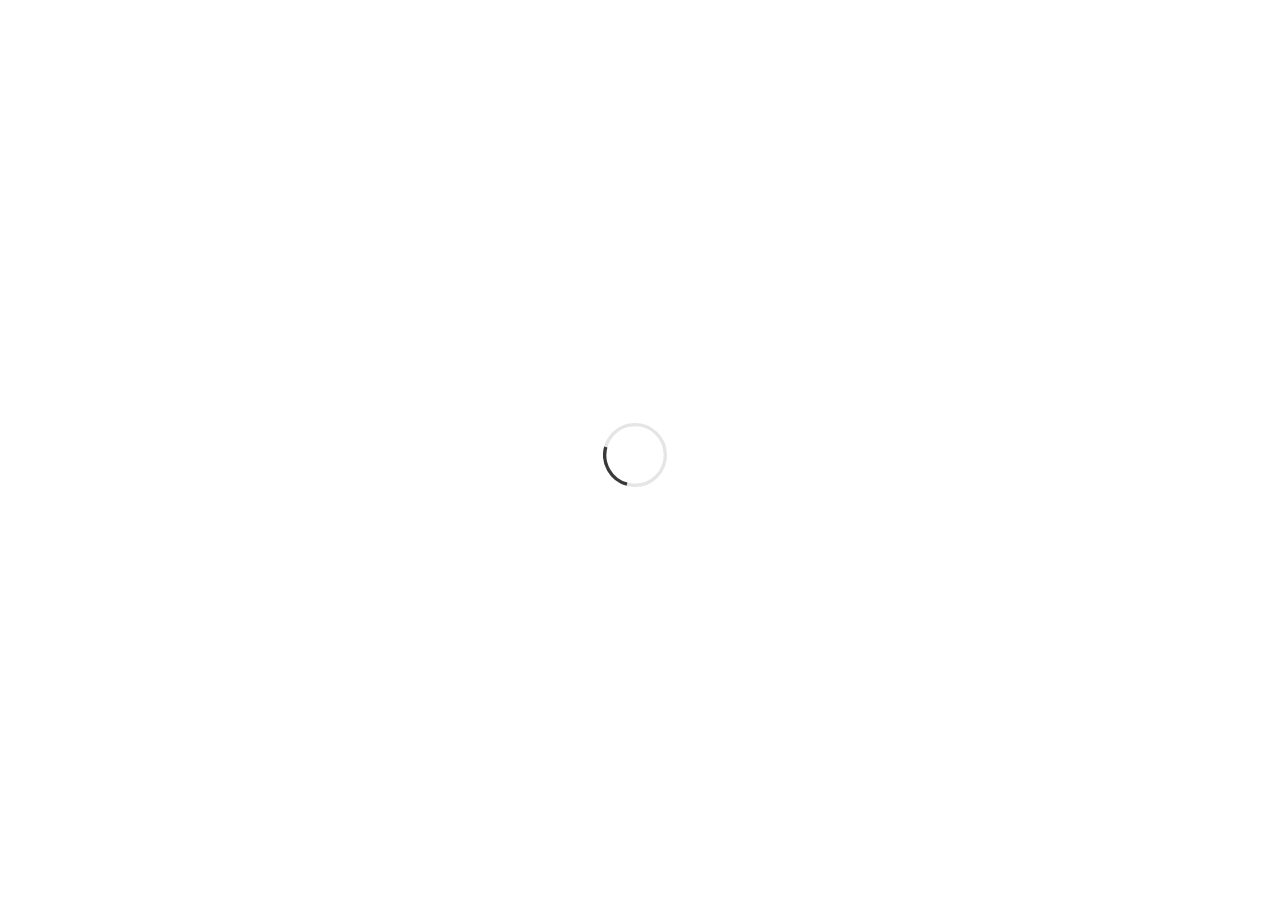scroll, scrollTop: 0, scrollLeft: 0, axis: both 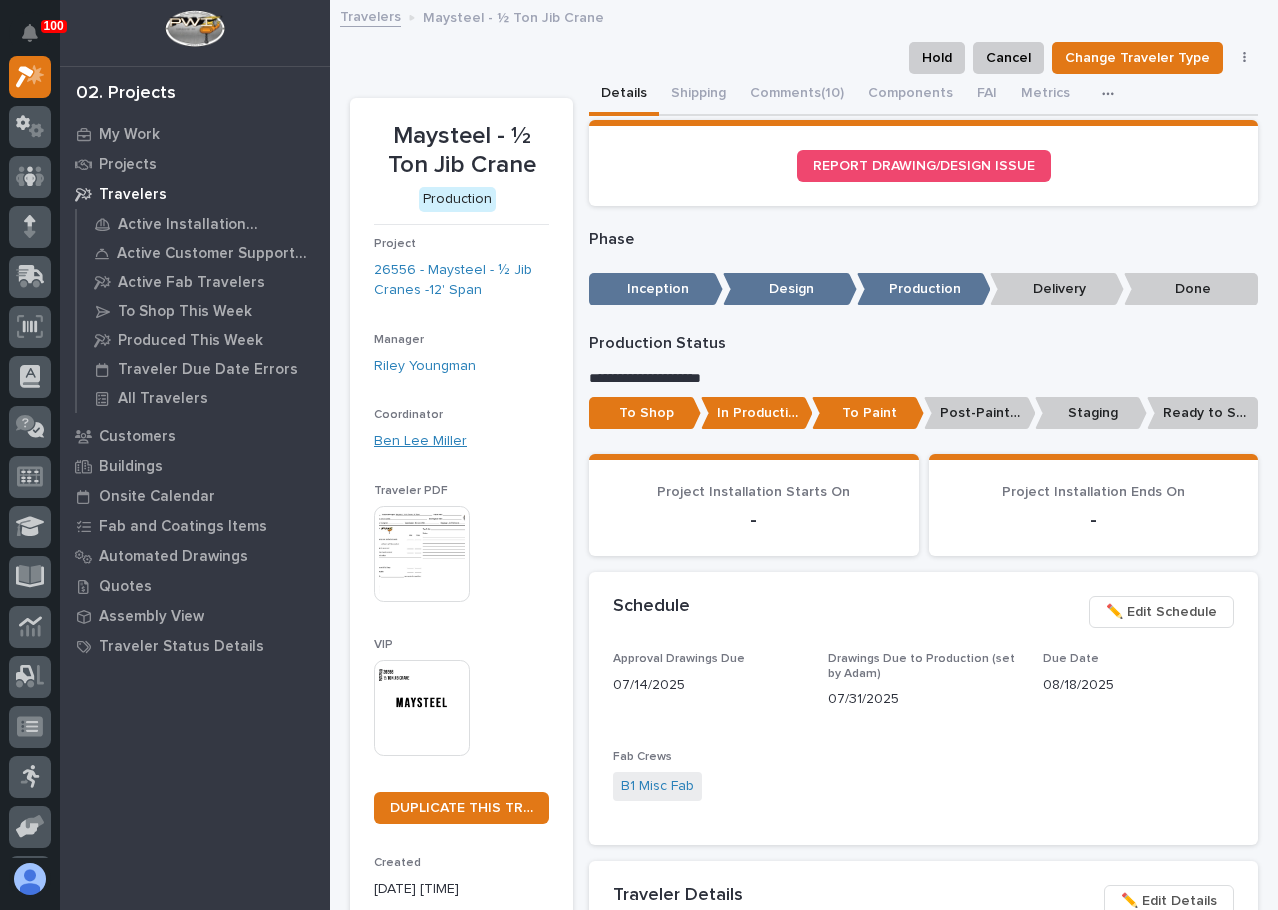 click on "Ben Lee Miller" at bounding box center [420, 441] 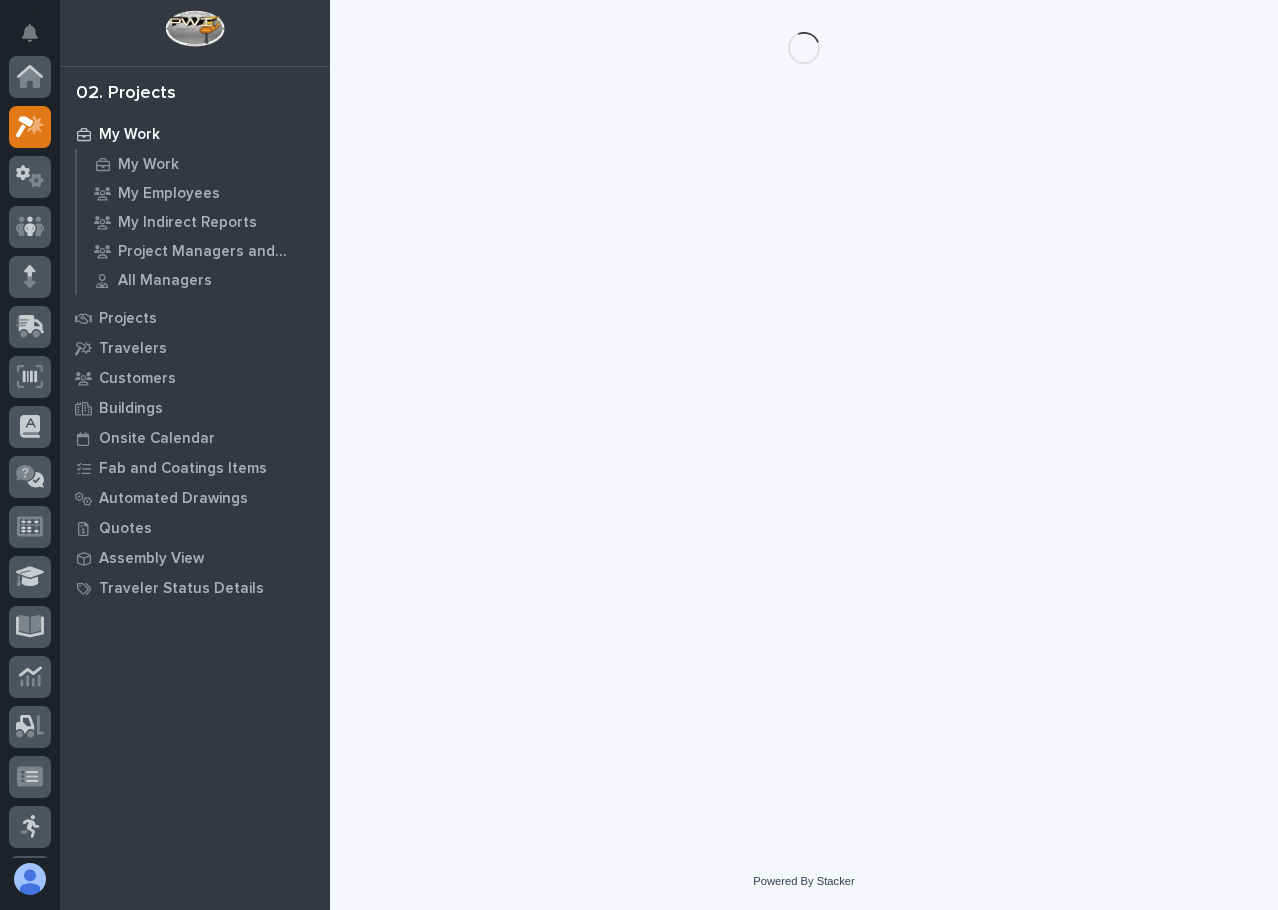 scroll, scrollTop: 50, scrollLeft: 0, axis: vertical 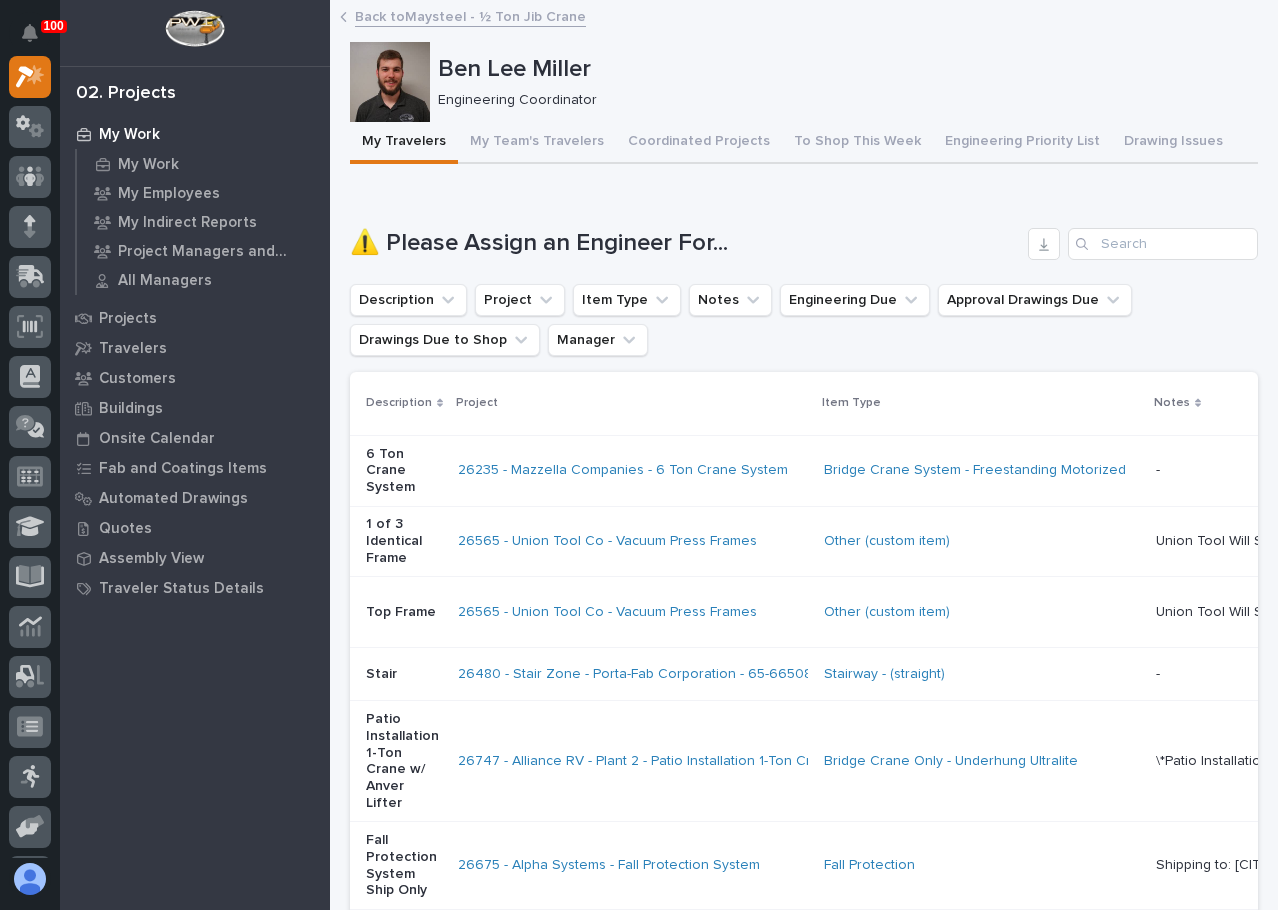 click on "Back to  Maysteel - ½ Ton Jib Crane" at bounding box center (470, 15) 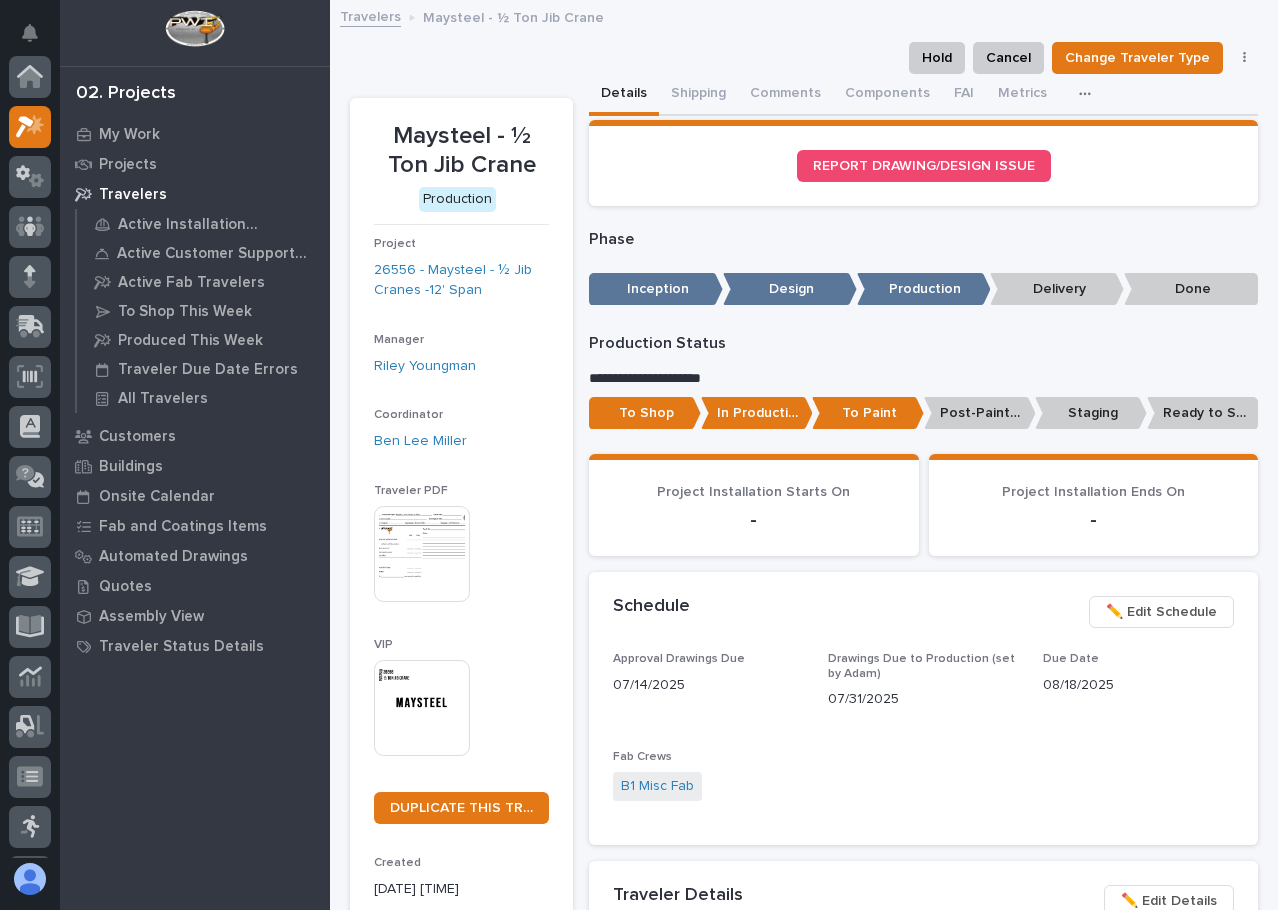scroll, scrollTop: 50, scrollLeft: 0, axis: vertical 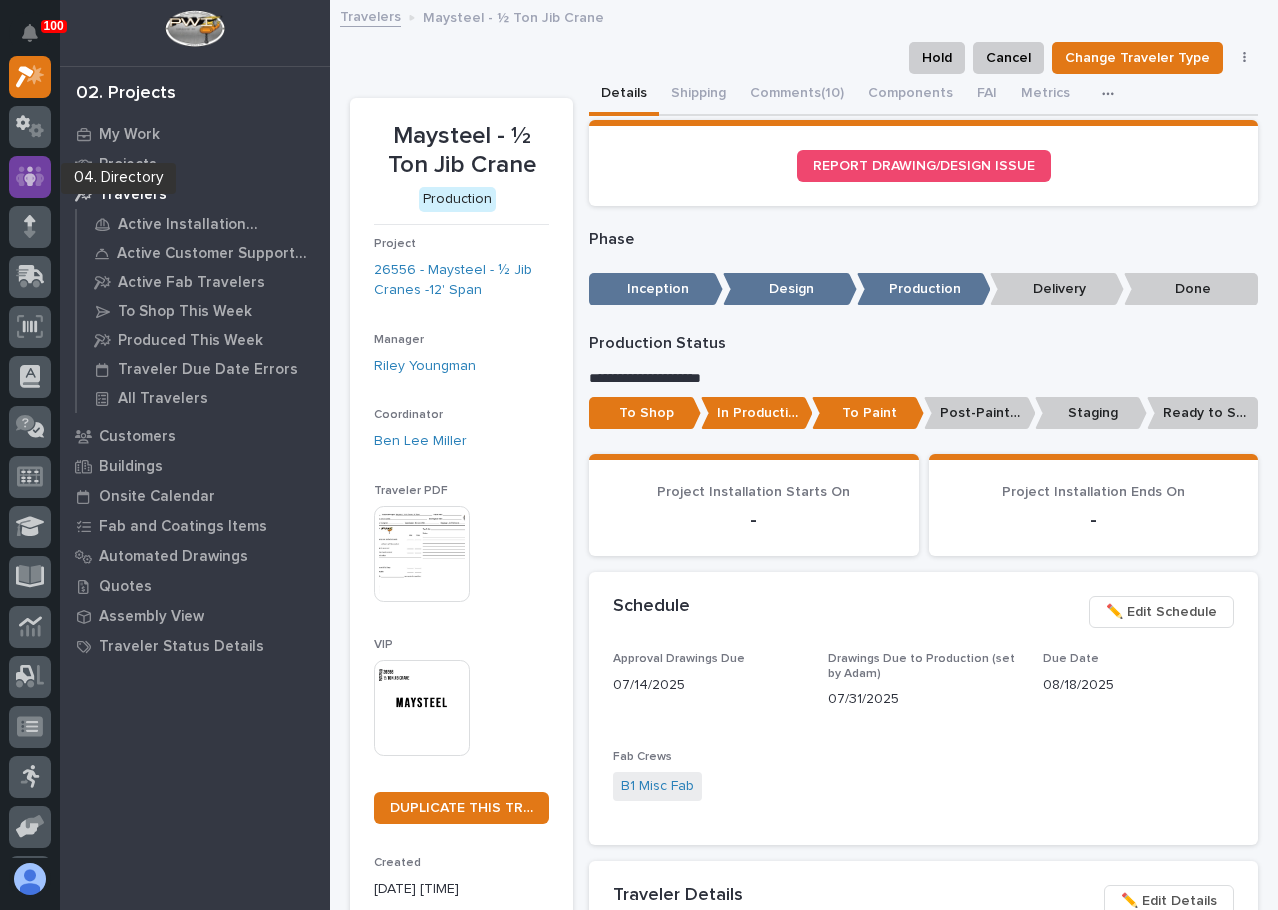 click at bounding box center [30, 177] 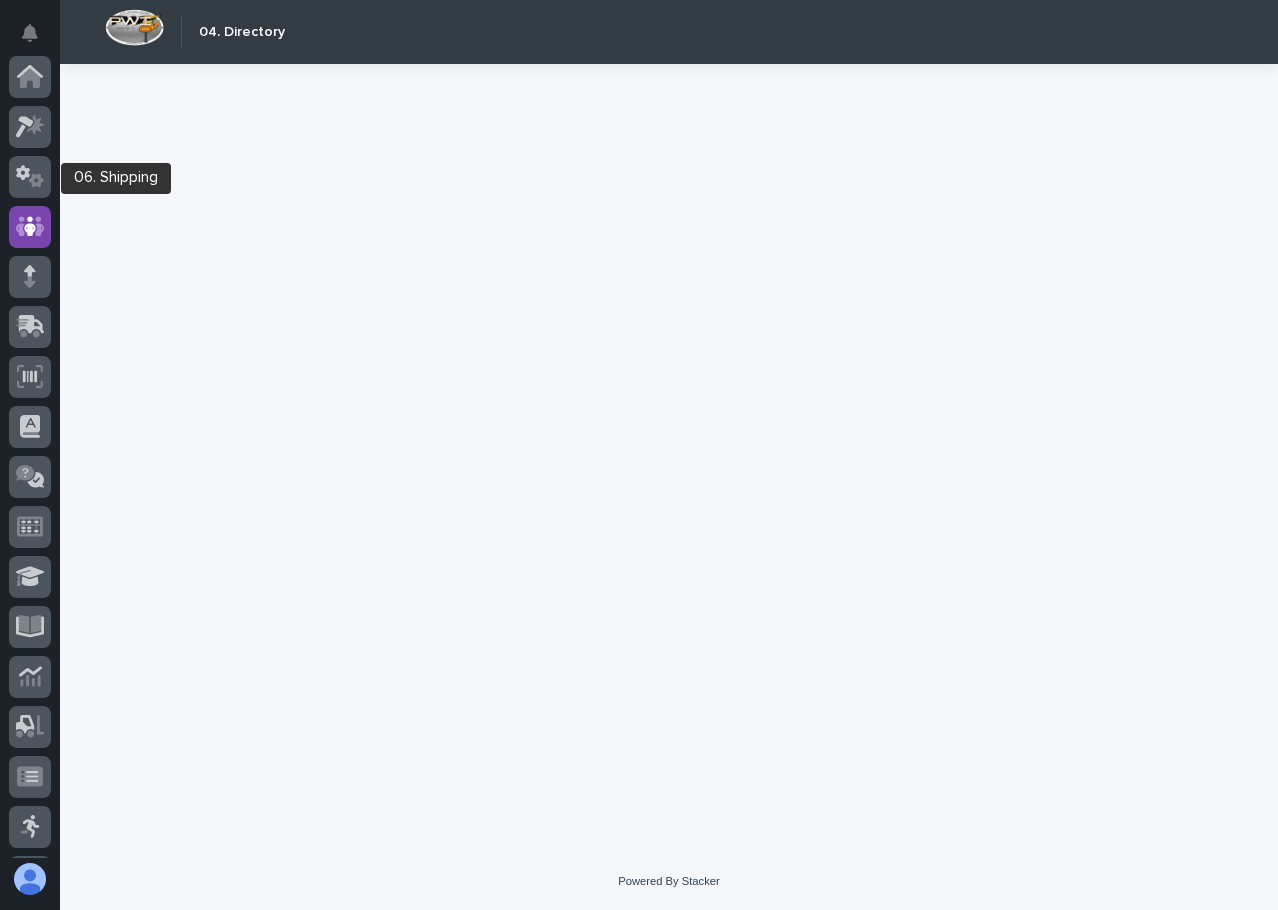 scroll, scrollTop: 150, scrollLeft: 0, axis: vertical 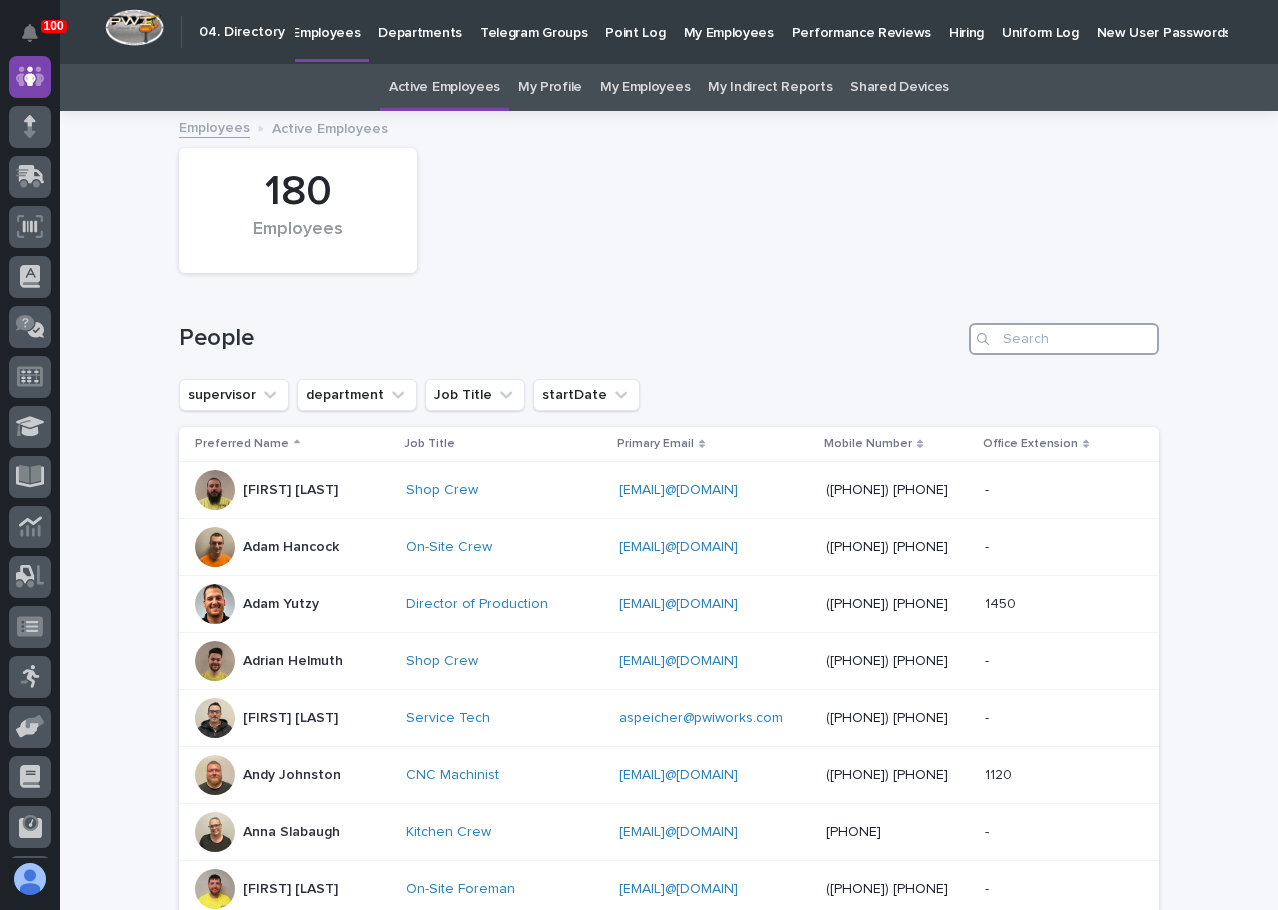 click at bounding box center (1064, 339) 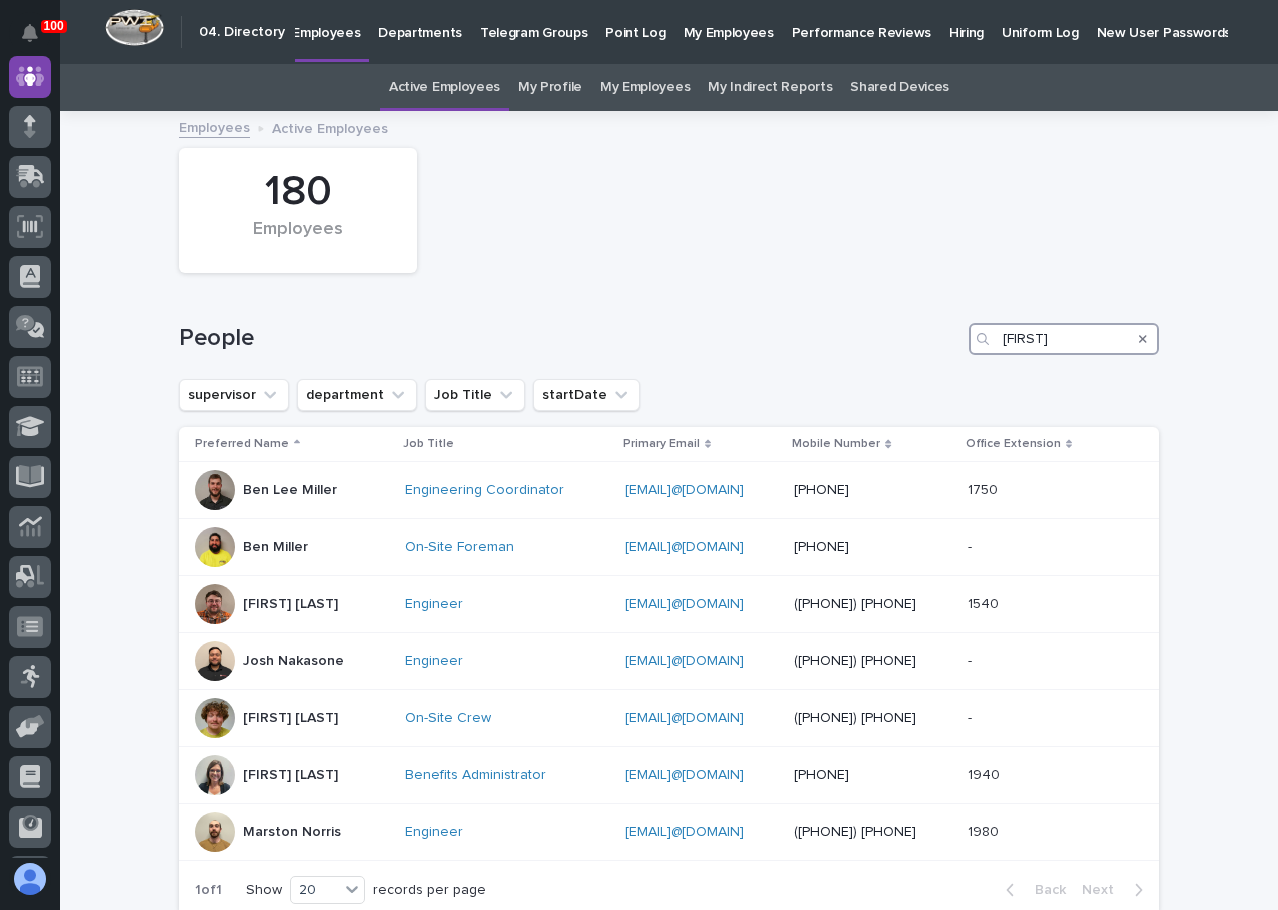 type on "[FIRST]" 